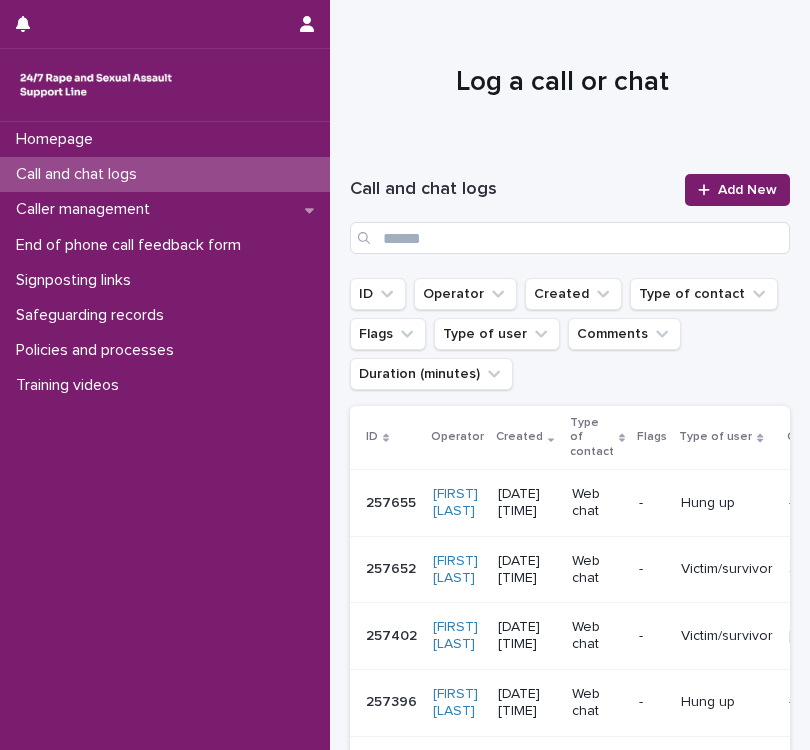 scroll, scrollTop: 0, scrollLeft: 0, axis: both 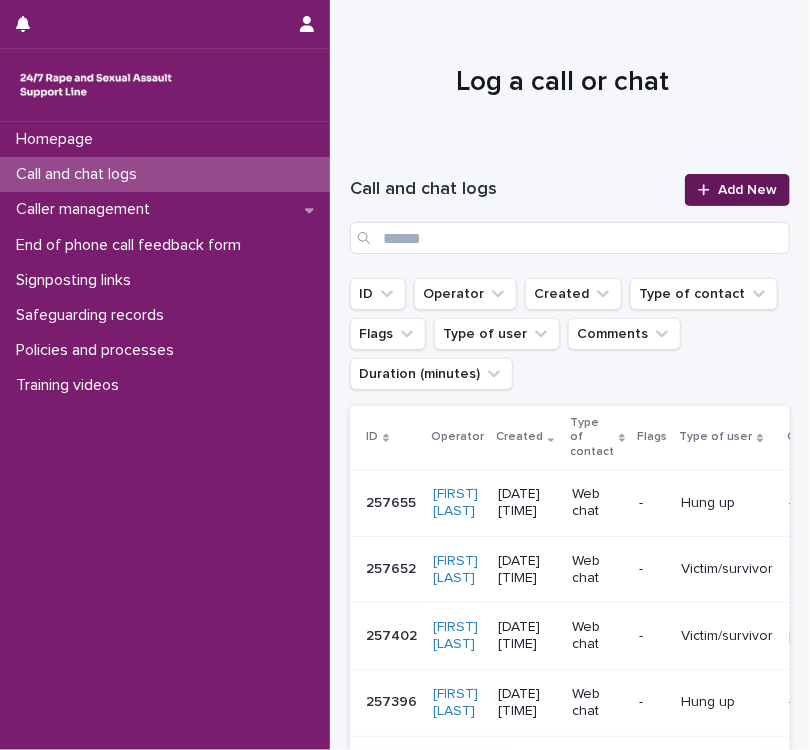 click 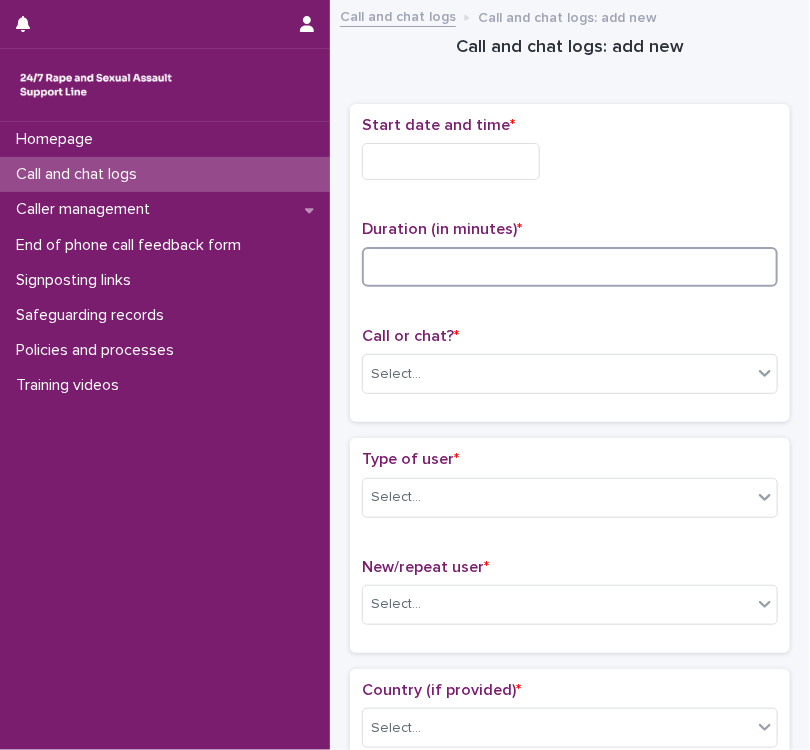 click at bounding box center [570, 267] 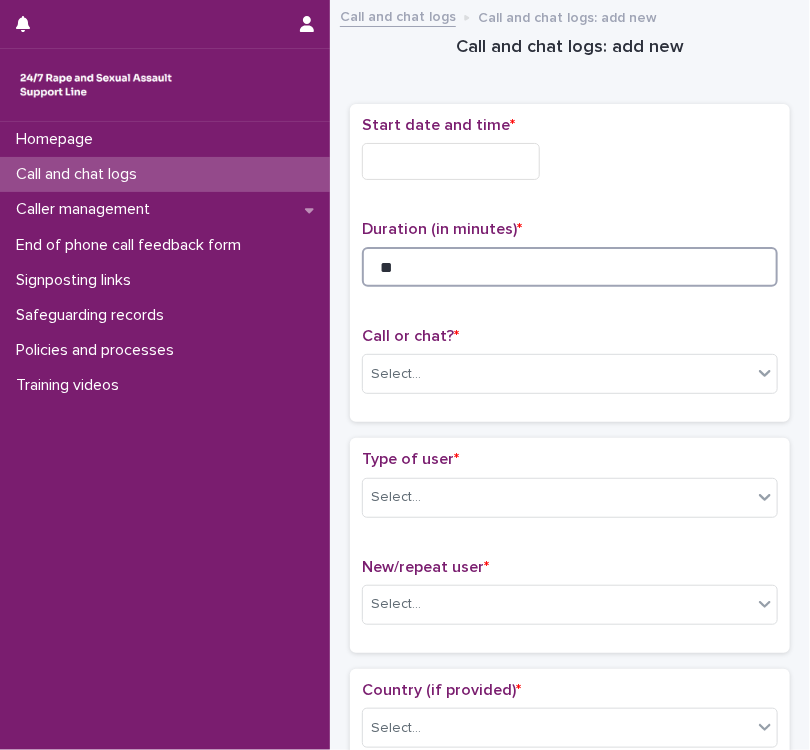 type on "**" 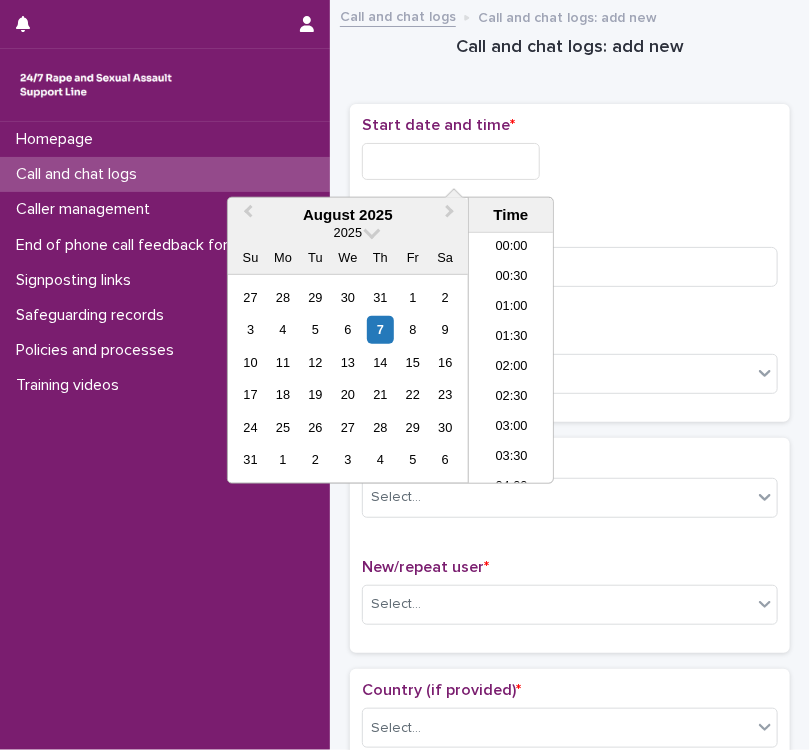 click at bounding box center [451, 161] 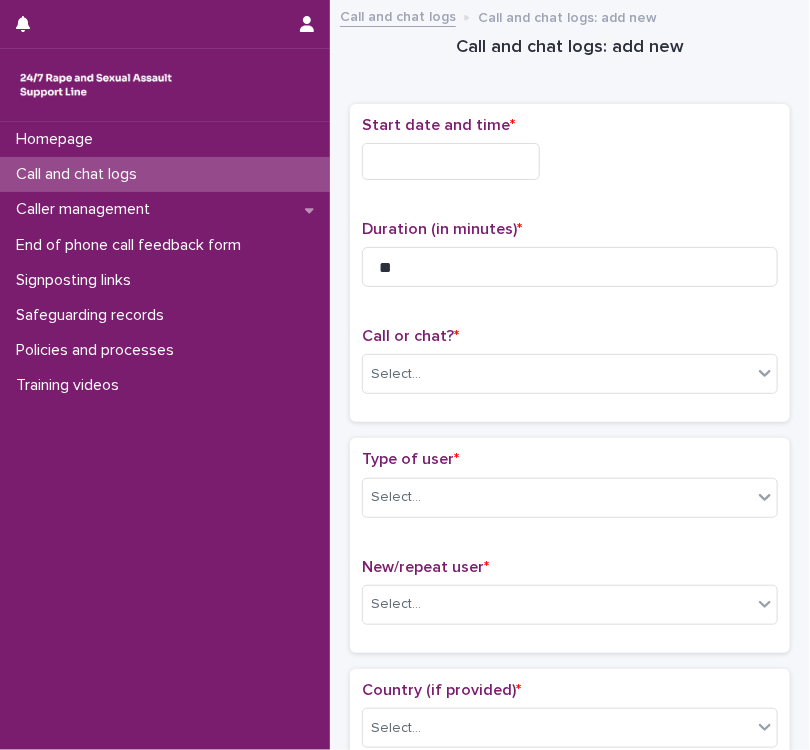 click at bounding box center (570, 161) 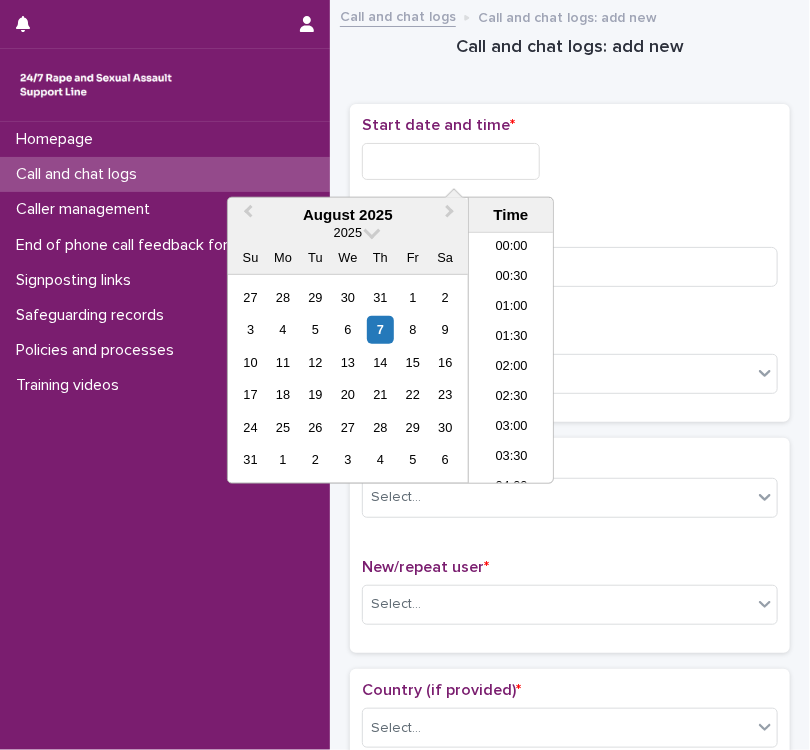 click at bounding box center [451, 161] 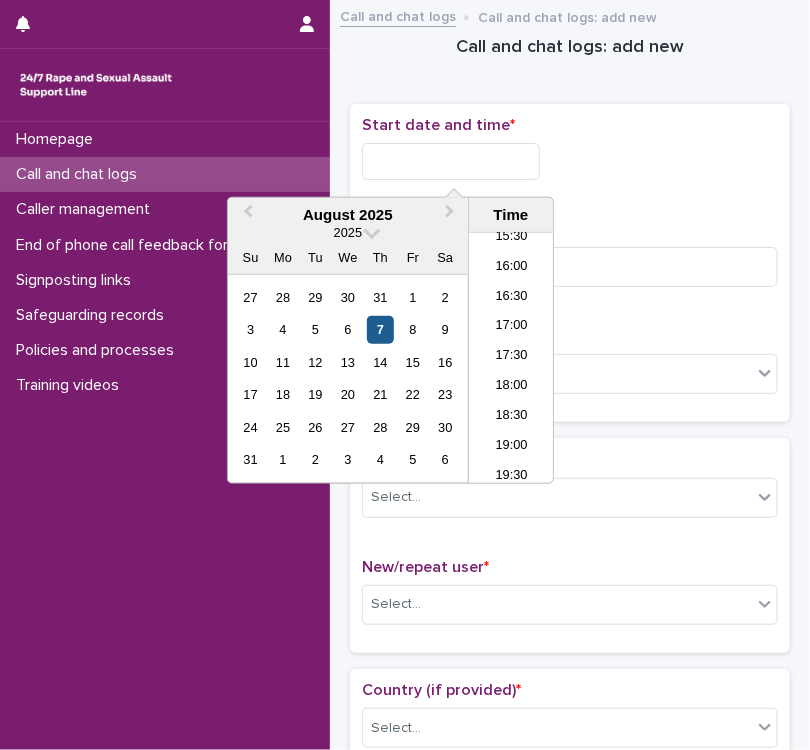 click on "7" at bounding box center [380, 329] 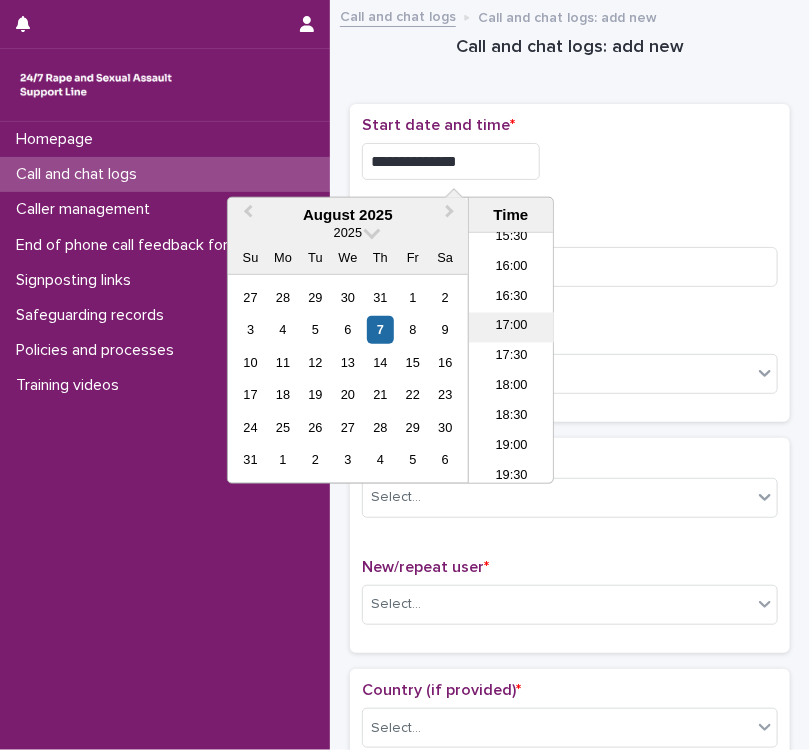 click on "17:00" at bounding box center (511, 328) 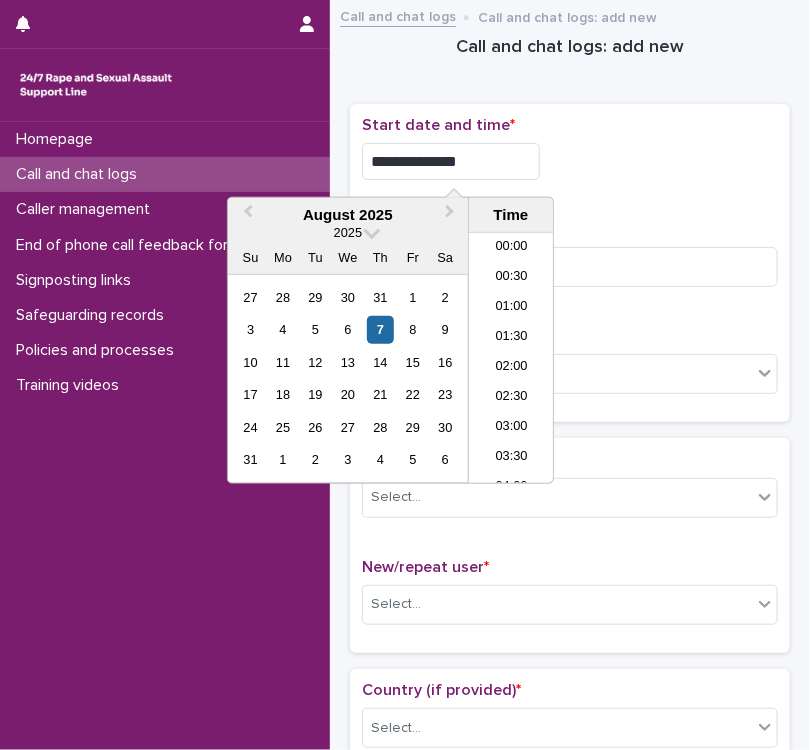 click on "**********" at bounding box center [451, 161] 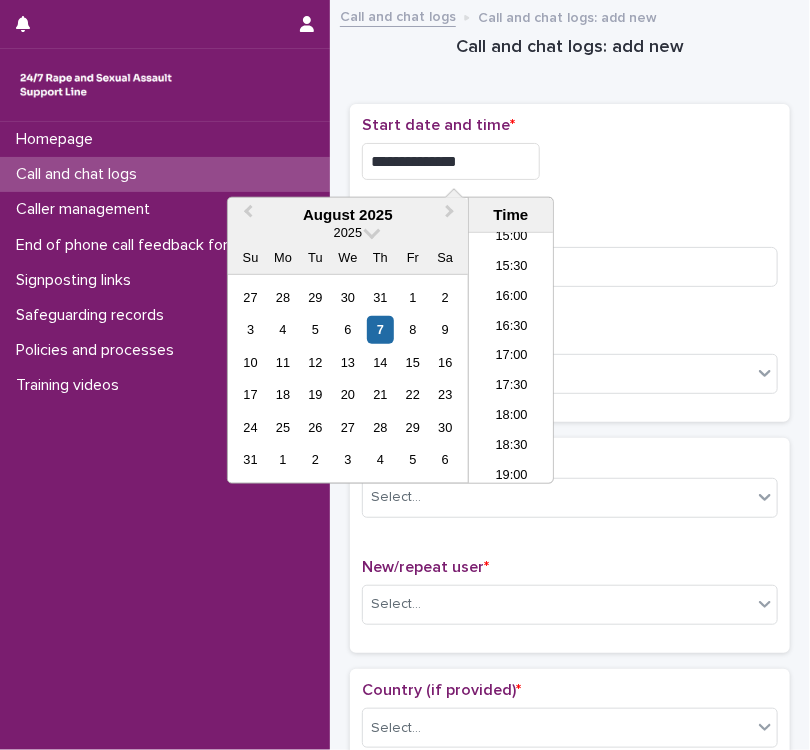 type on "**********" 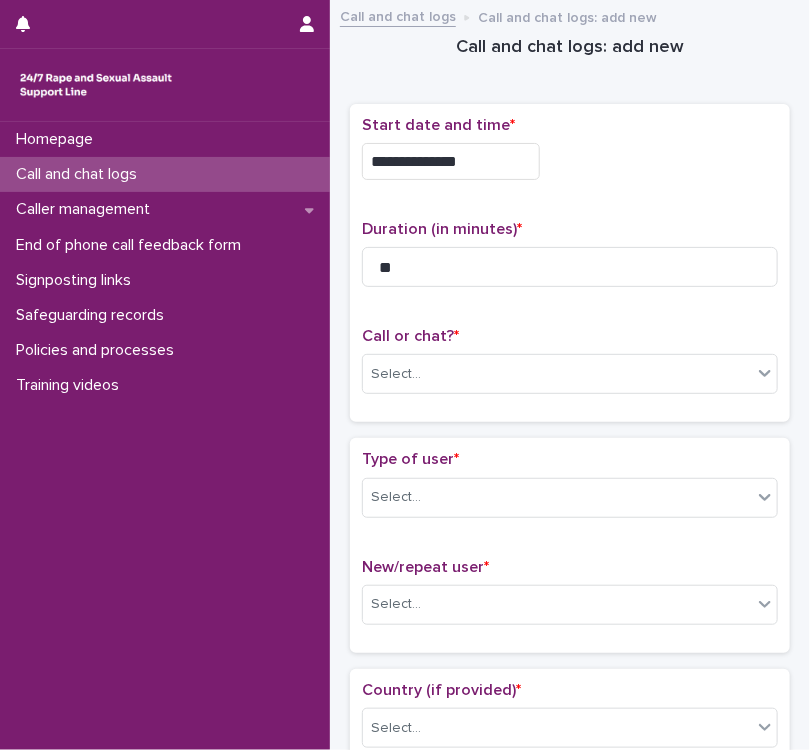 click on "**********" at bounding box center (570, 156) 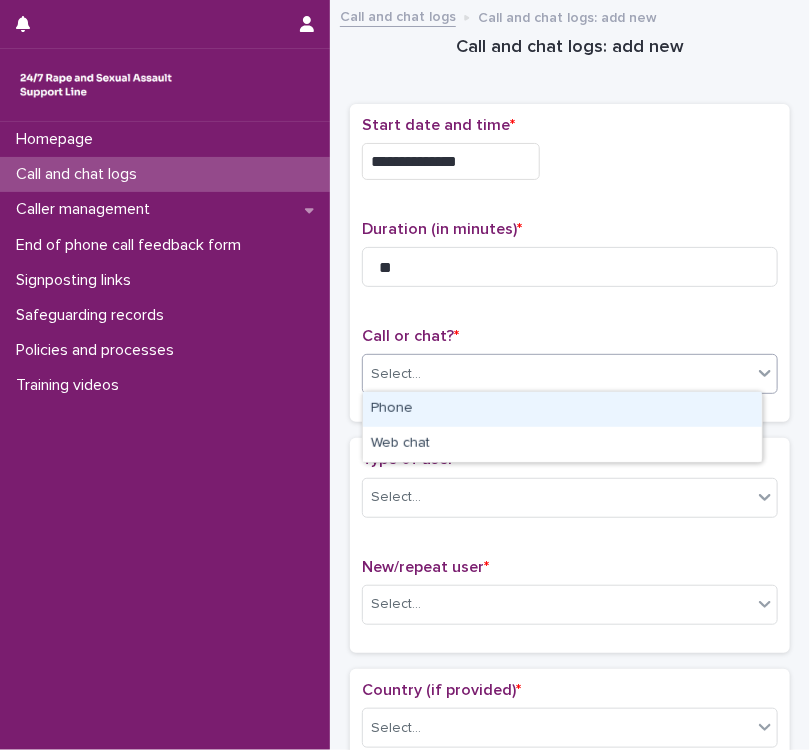 click on "Select..." at bounding box center (557, 374) 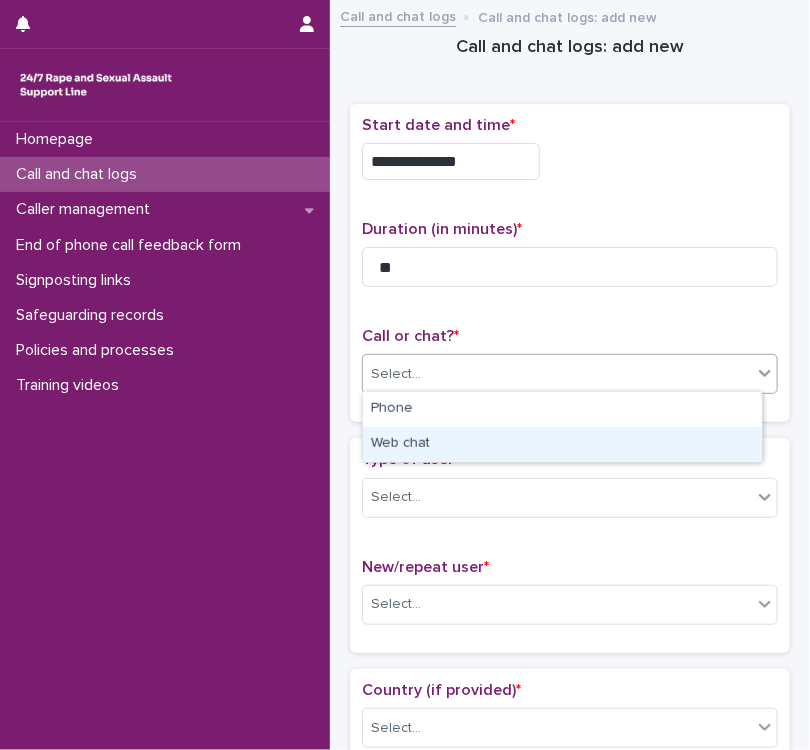 click on "Web chat" at bounding box center [562, 444] 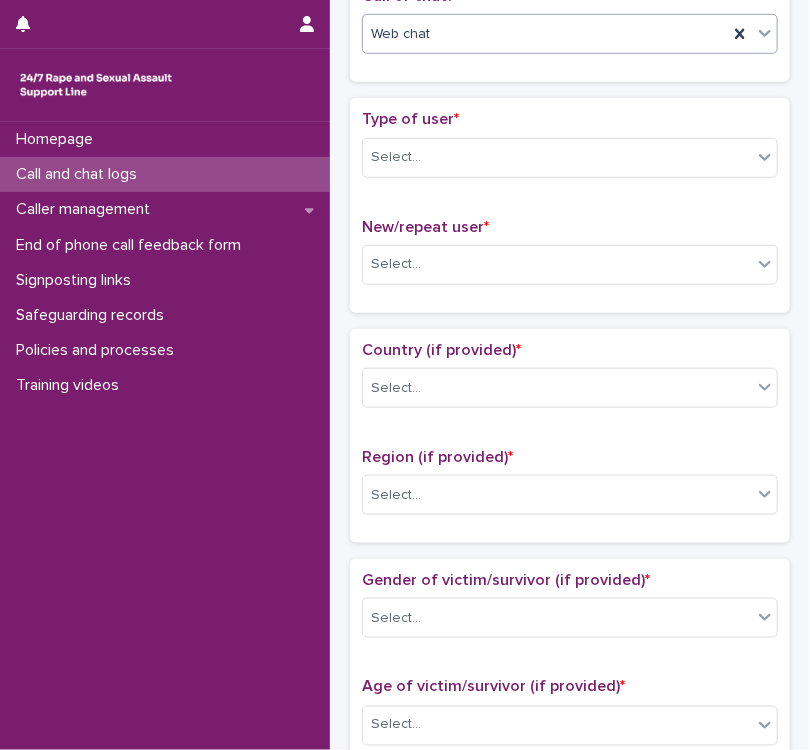 scroll, scrollTop: 354, scrollLeft: 0, axis: vertical 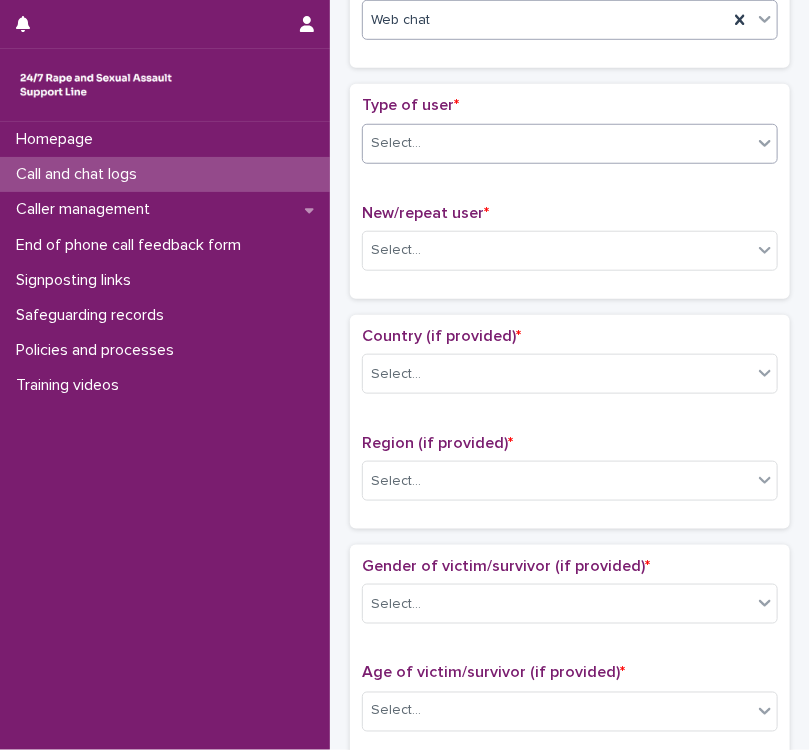 click on "Select..." at bounding box center (396, 143) 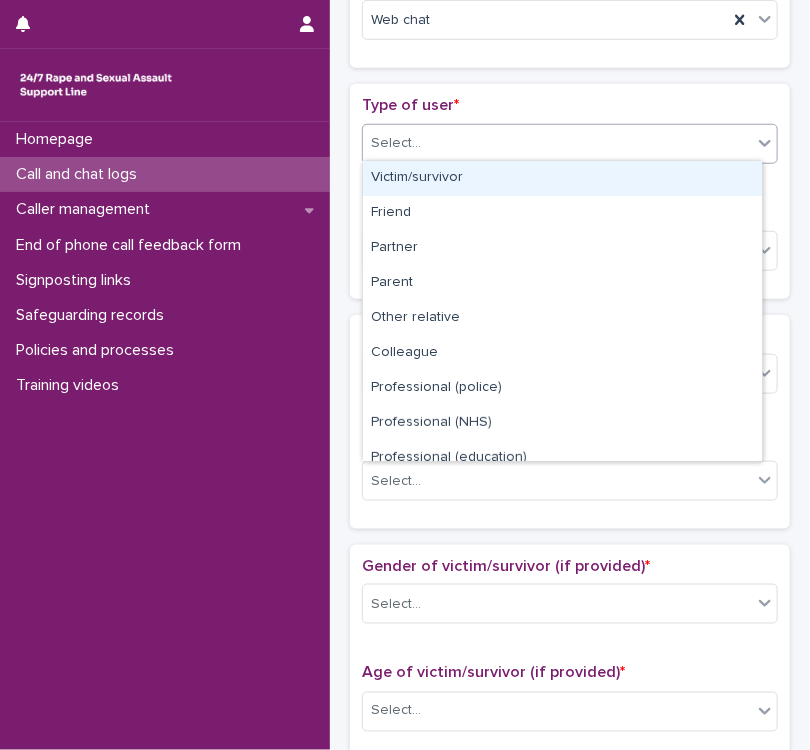 click on "Victim/survivor" at bounding box center [562, 178] 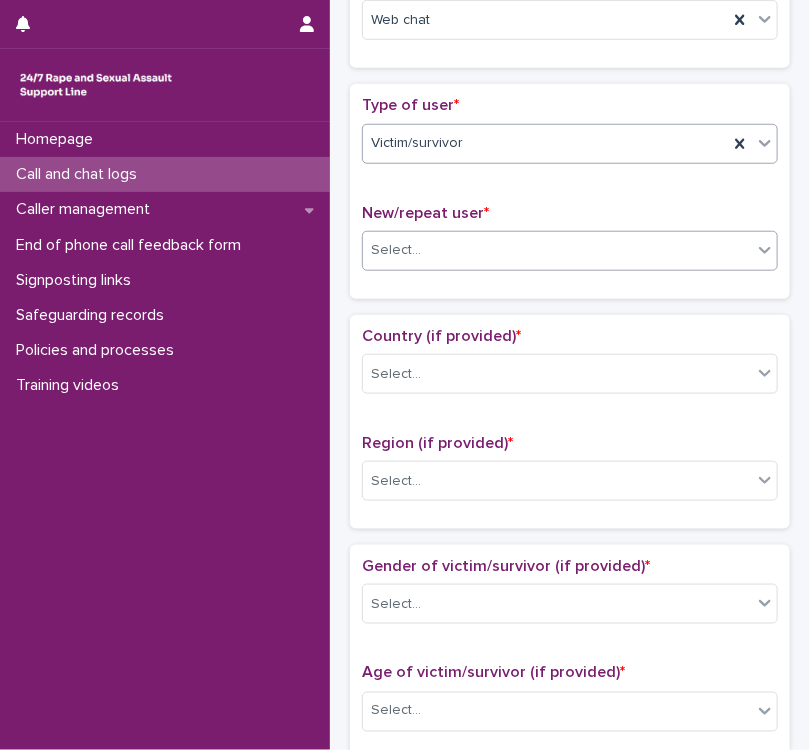 click on "Select..." at bounding box center (557, 250) 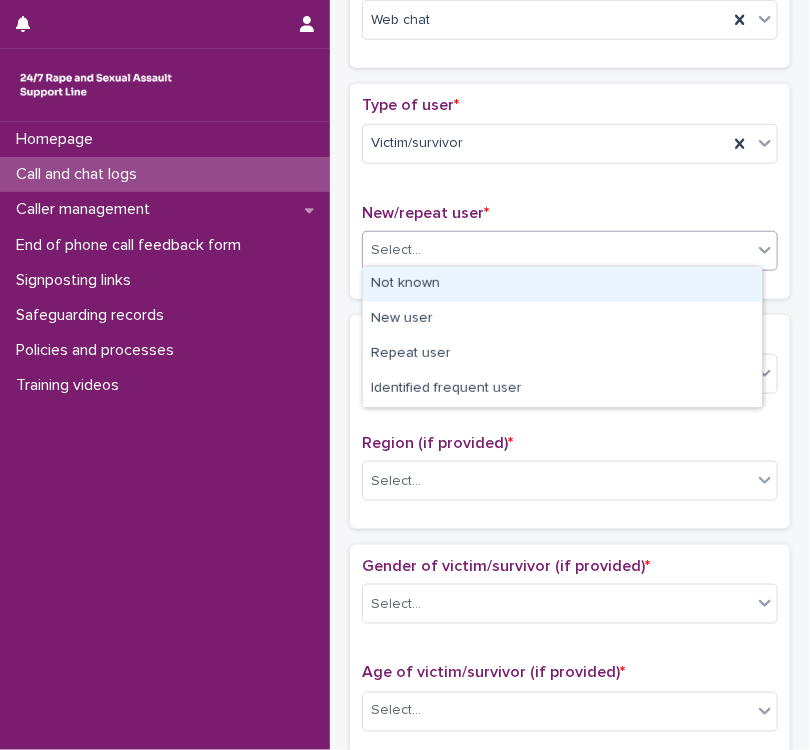 click on "Not known" at bounding box center [562, 284] 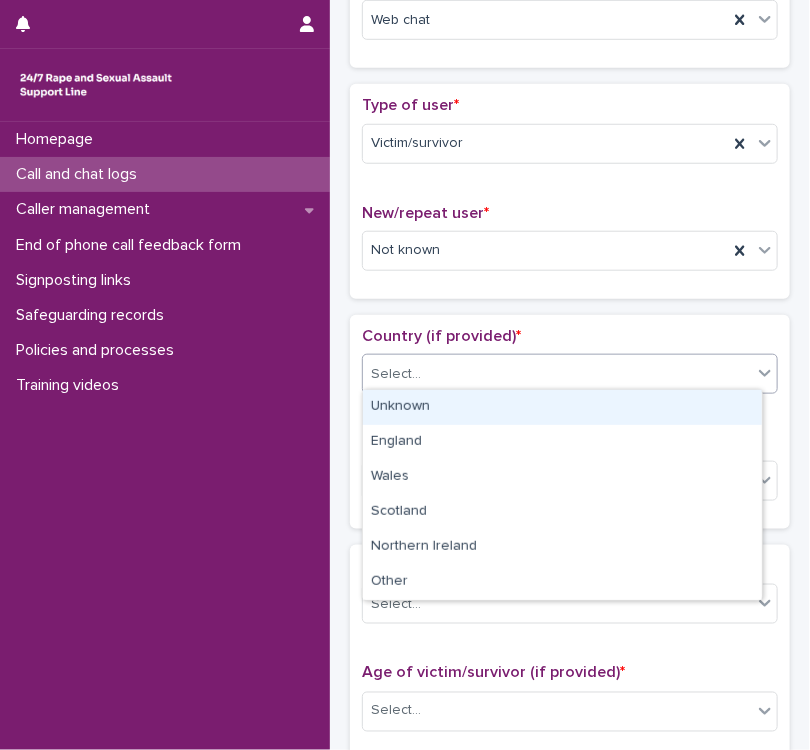 click on "Select..." at bounding box center (557, 374) 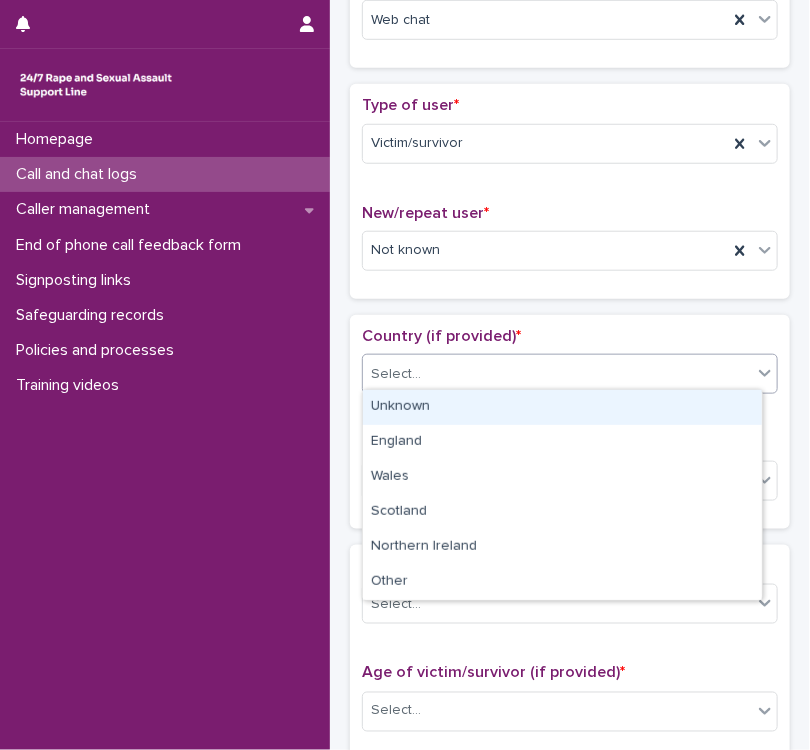 click on "Unknown" at bounding box center (562, 407) 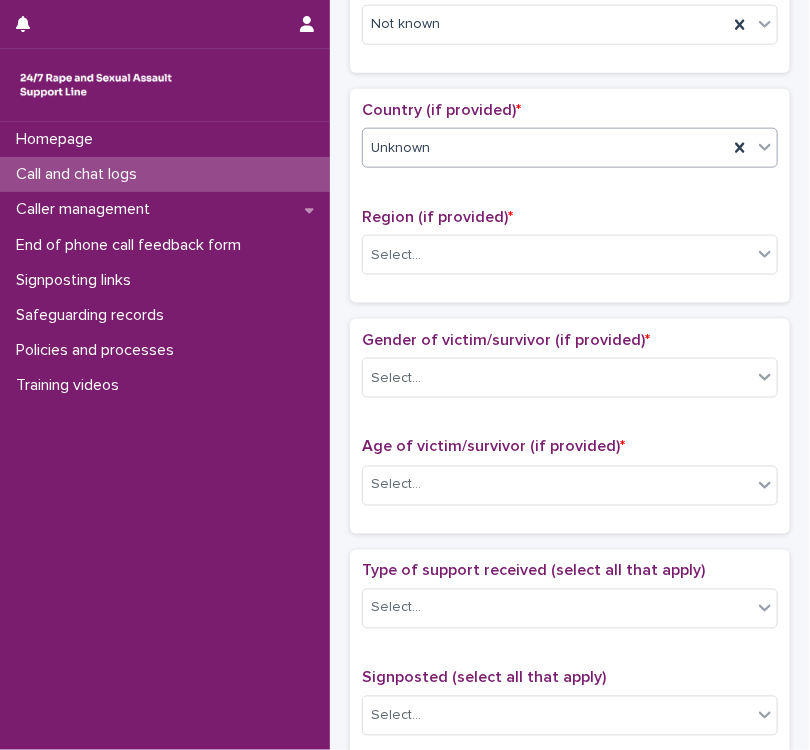 scroll, scrollTop: 620, scrollLeft: 0, axis: vertical 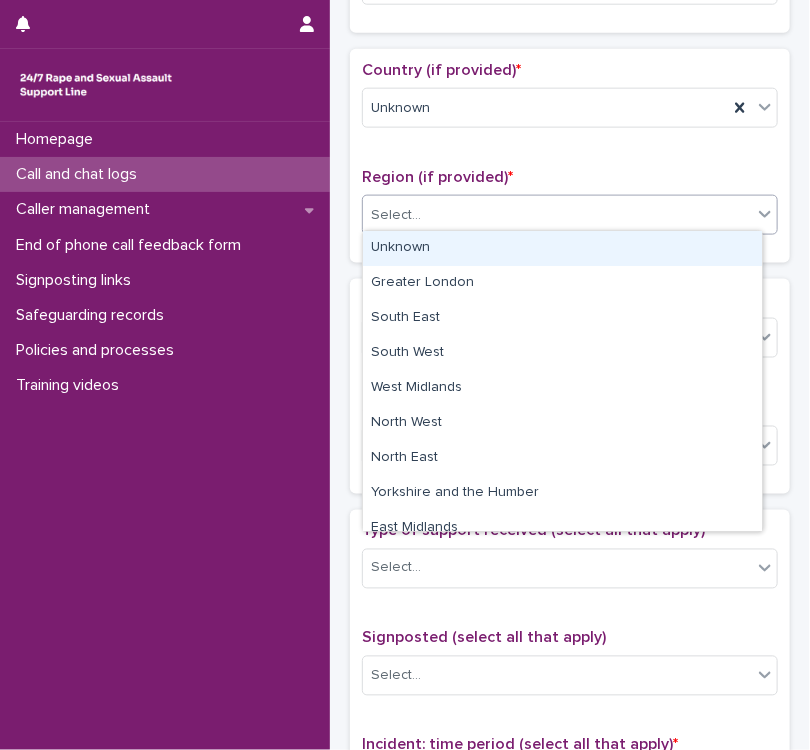 click on "Select..." at bounding box center [557, 215] 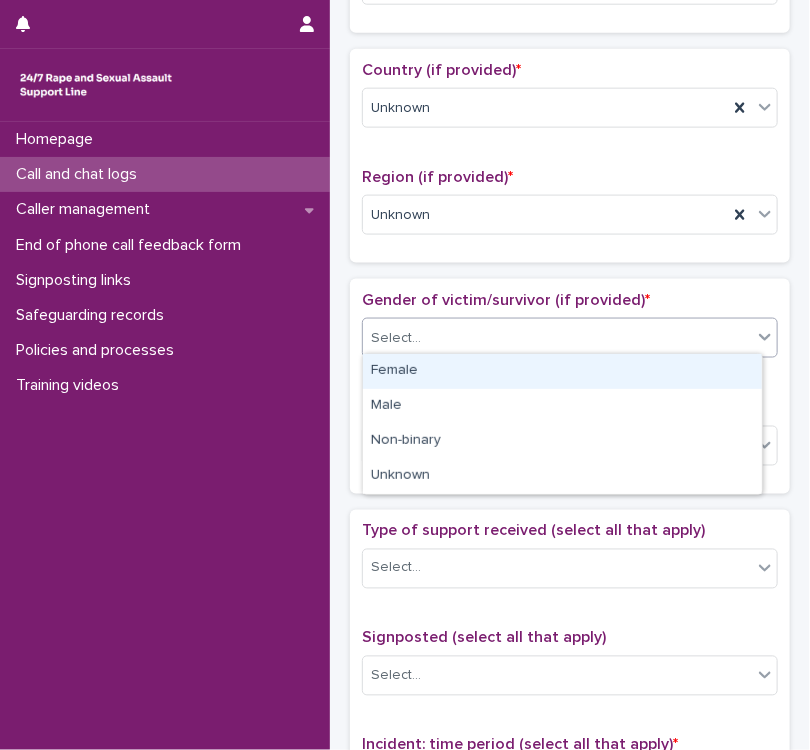 click on "Select..." at bounding box center [557, 338] 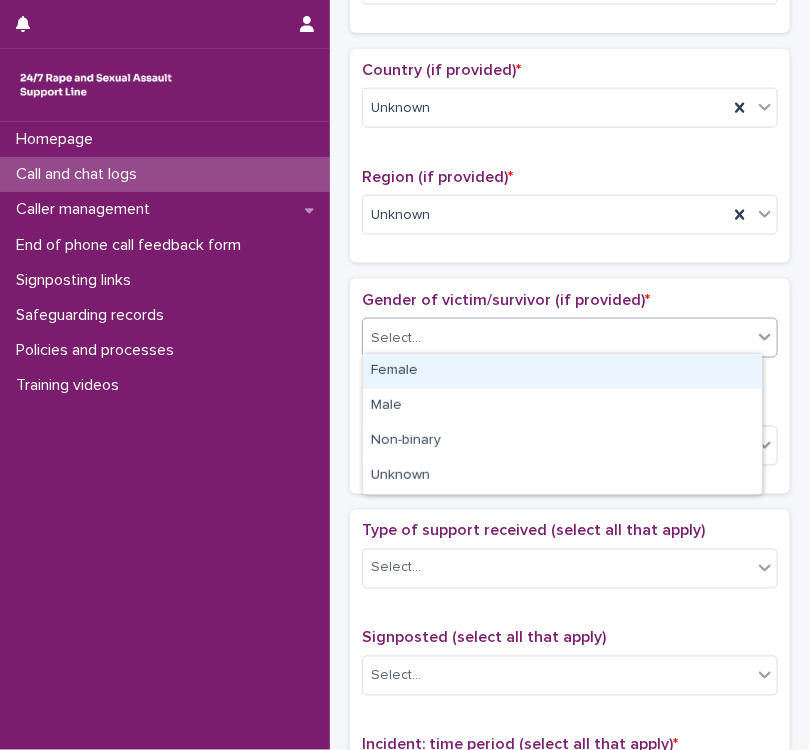 click on "Female" at bounding box center [562, 371] 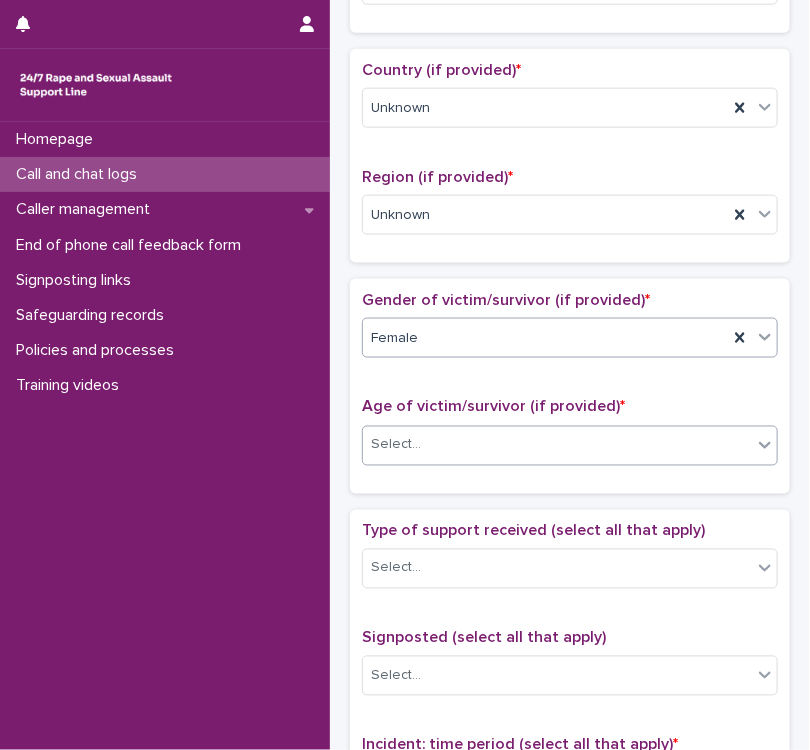 click on "Select..." at bounding box center (557, 445) 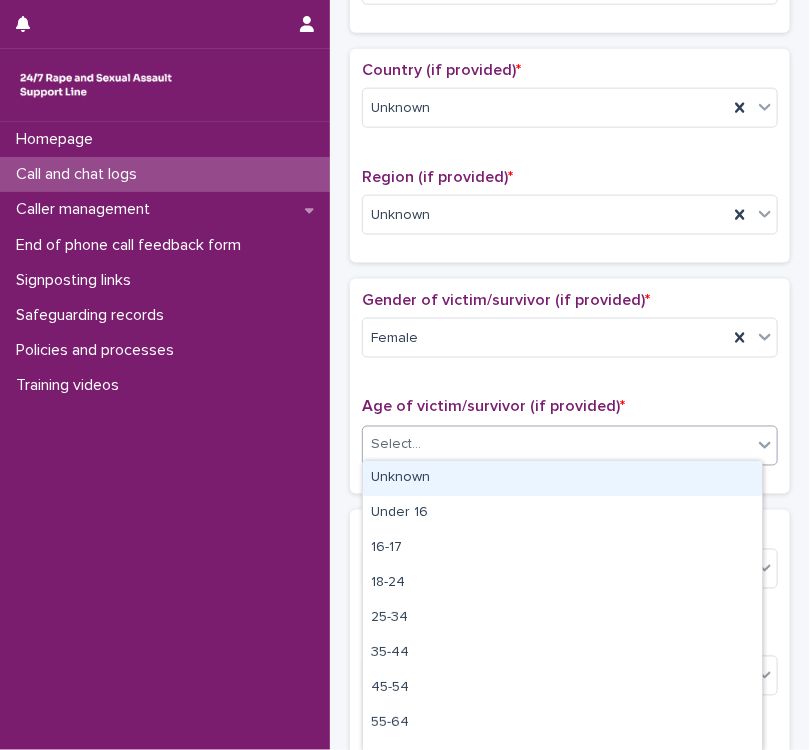 click on "Unknown" at bounding box center [562, 478] 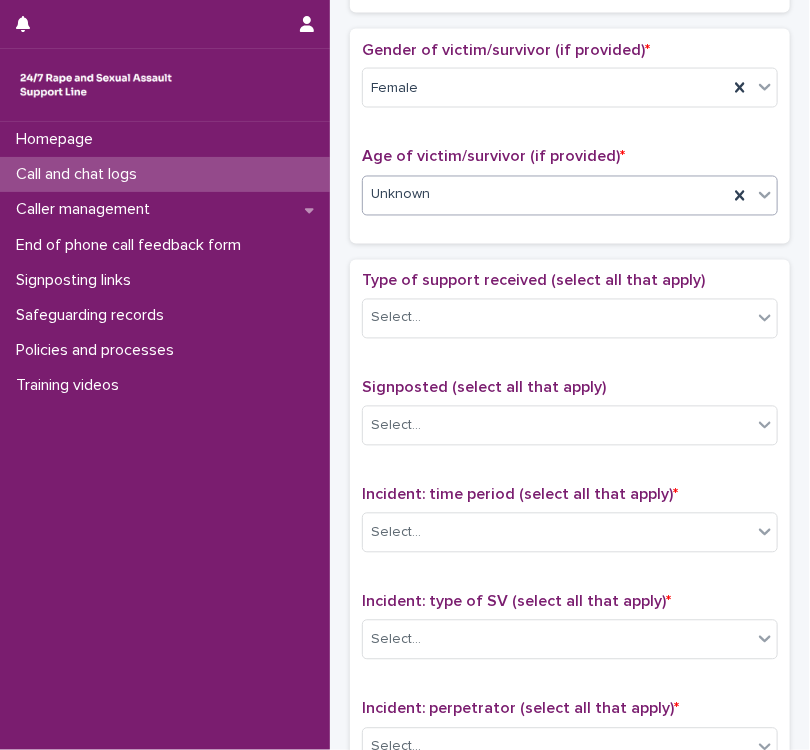 scroll, scrollTop: 892, scrollLeft: 0, axis: vertical 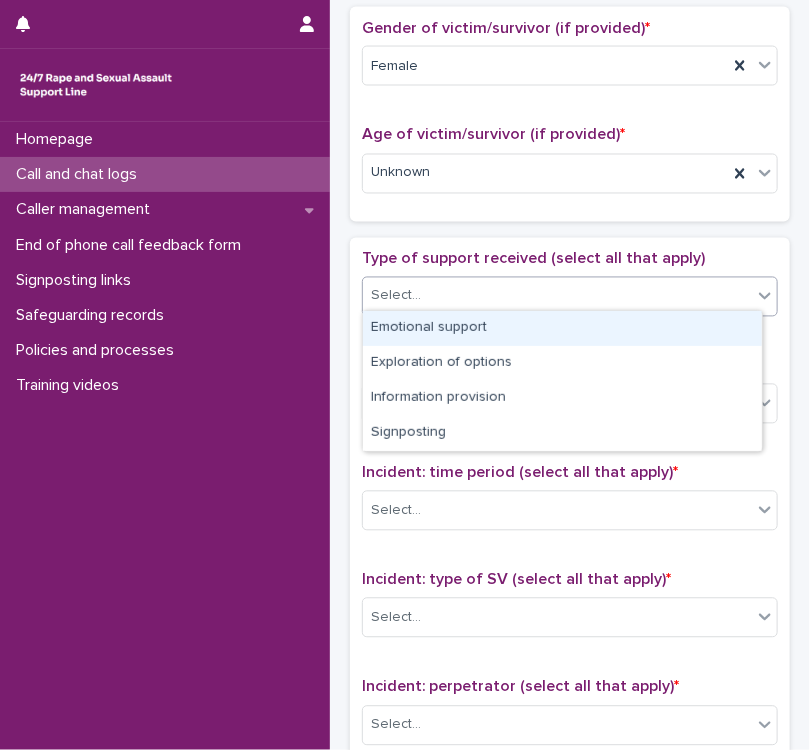 click on "Select..." at bounding box center (557, 296) 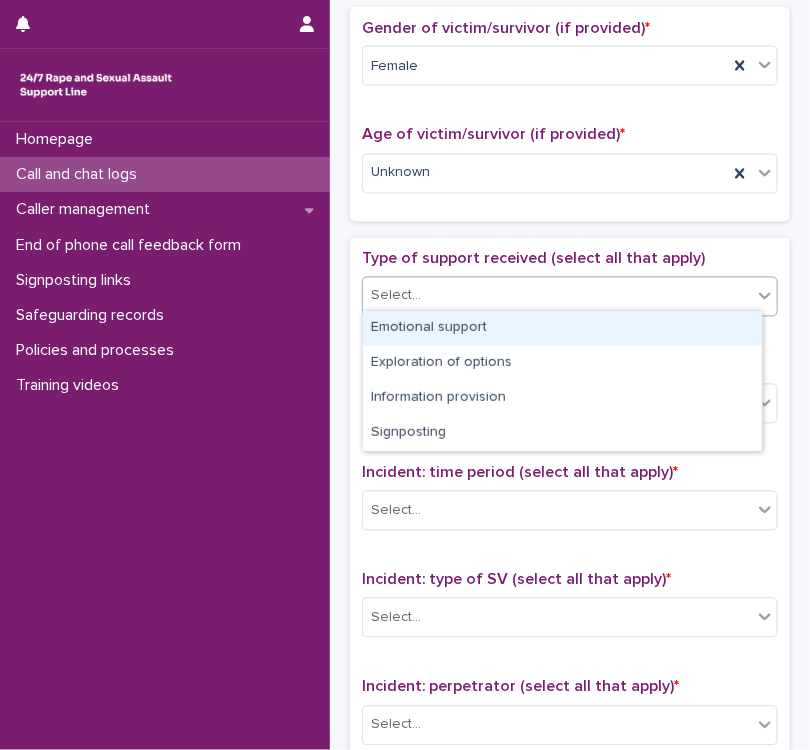 click on "Emotional support" at bounding box center [562, 328] 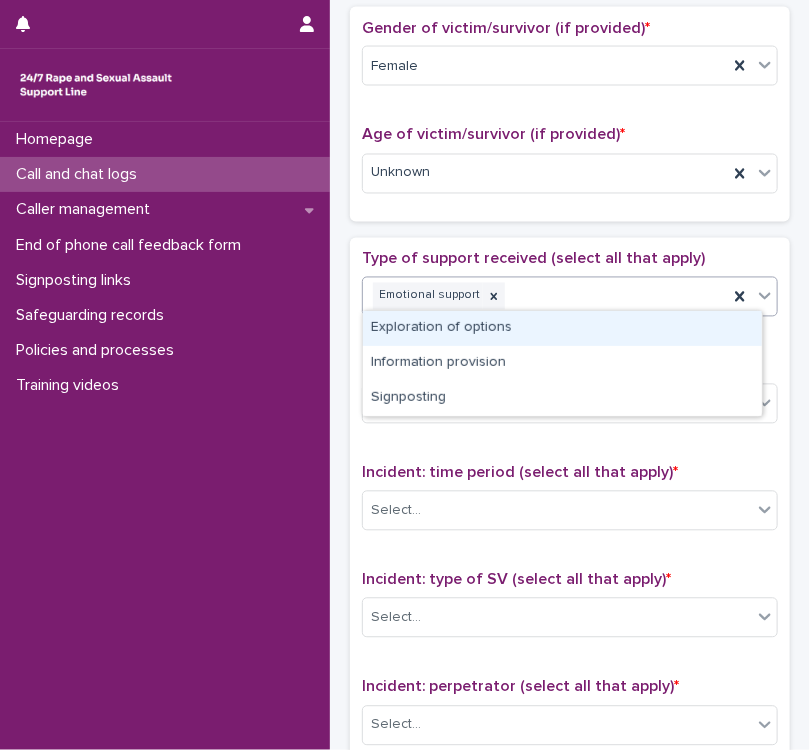 click on "Emotional support" at bounding box center [545, 296] 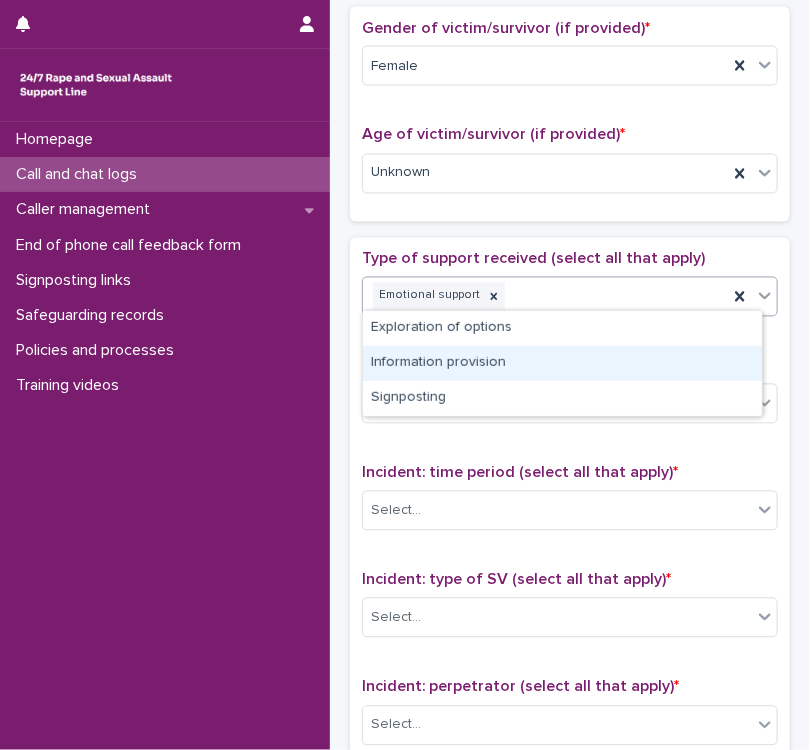 click on "Information provision" at bounding box center [562, 363] 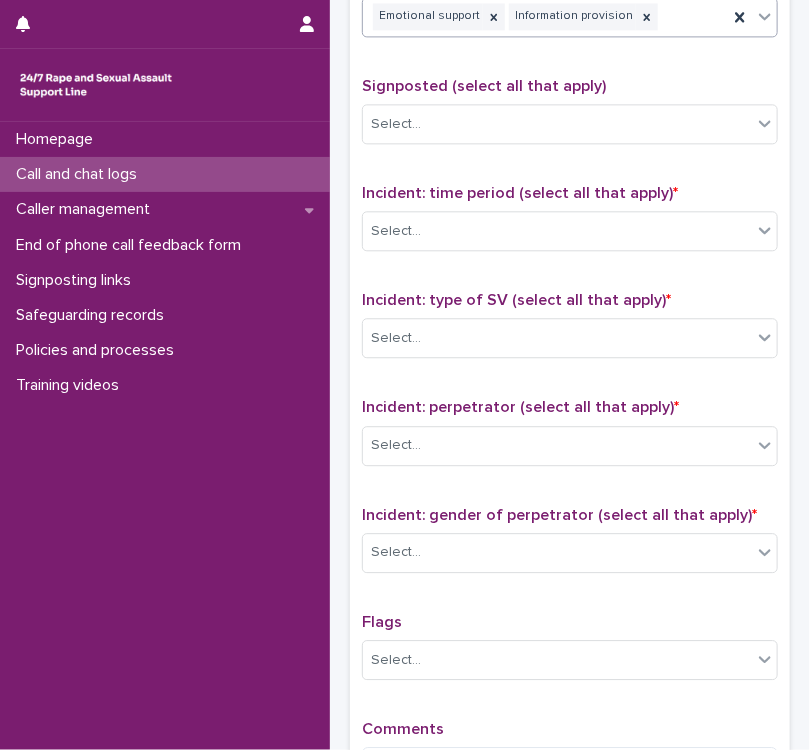 scroll, scrollTop: 1172, scrollLeft: 0, axis: vertical 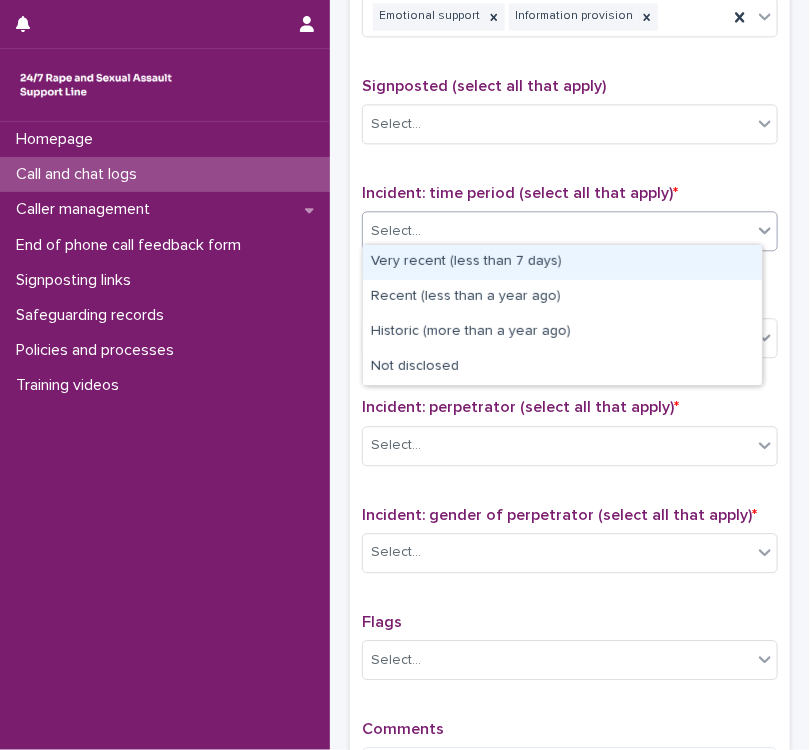 click on "Select..." at bounding box center (557, 231) 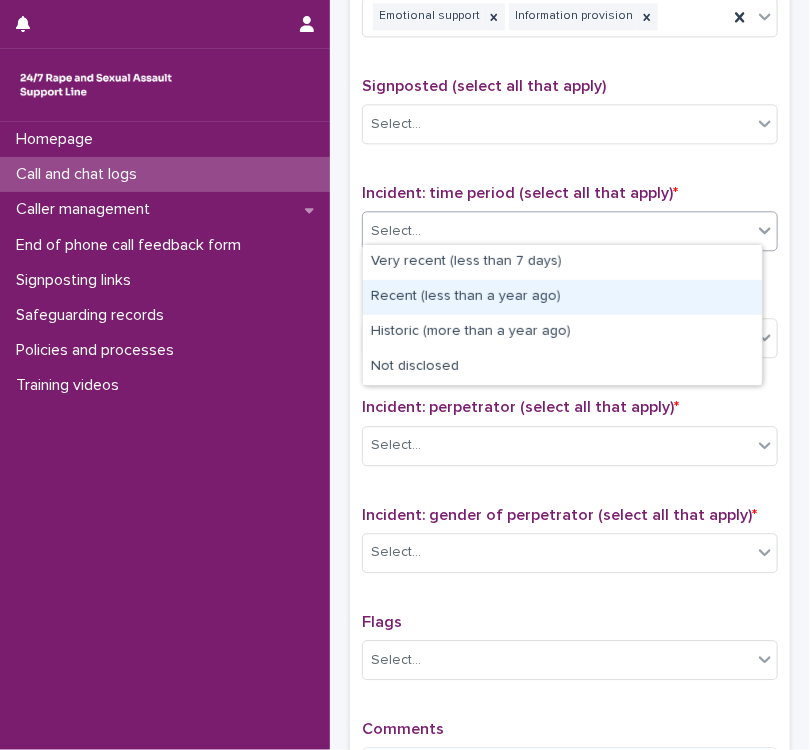 click on "Recent (less than a year ago)" at bounding box center (562, 297) 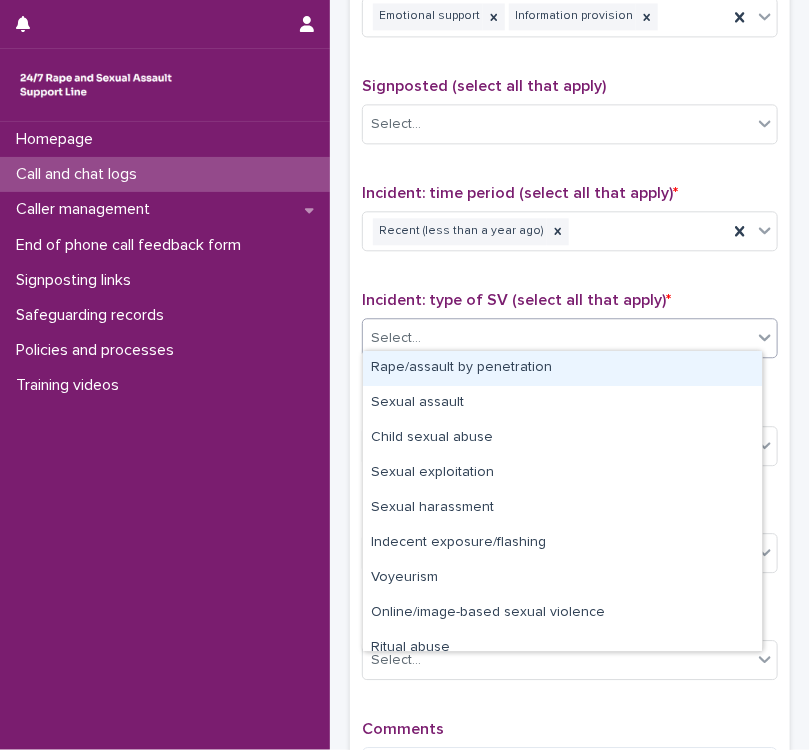 click on "Select..." at bounding box center [570, 338] 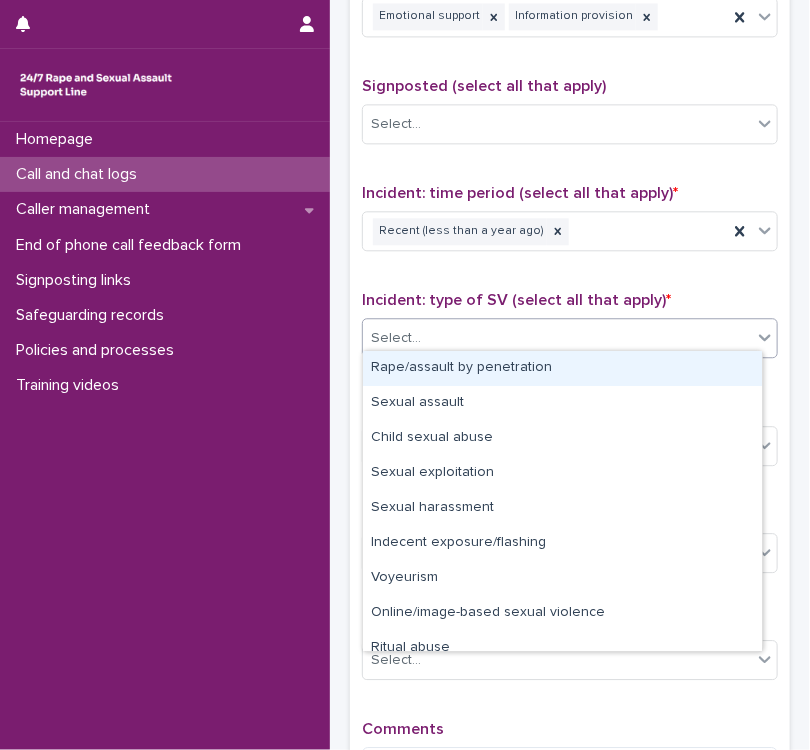 click on "Rape/assault by penetration" at bounding box center [562, 368] 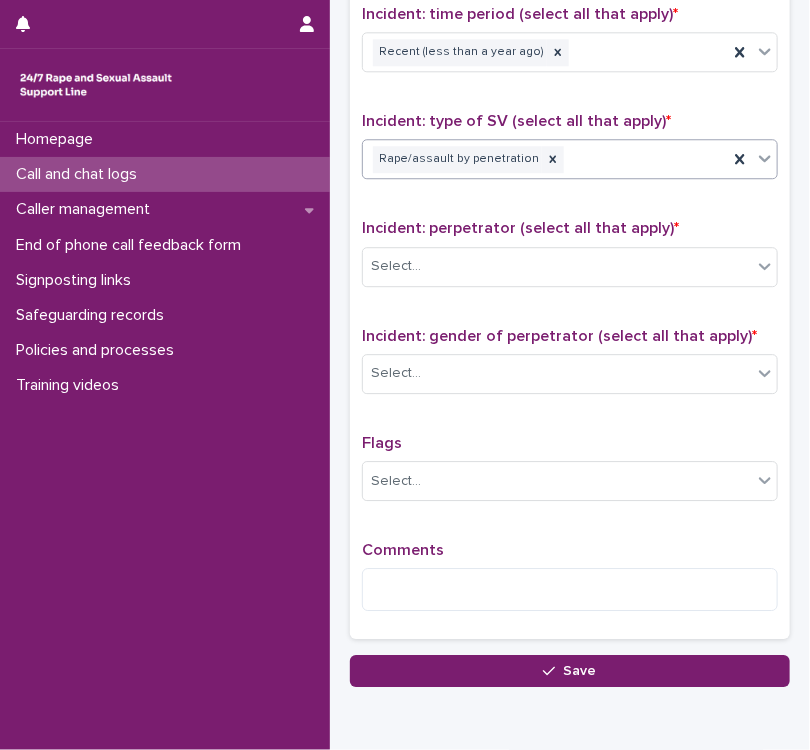 scroll, scrollTop: 1425, scrollLeft: 0, axis: vertical 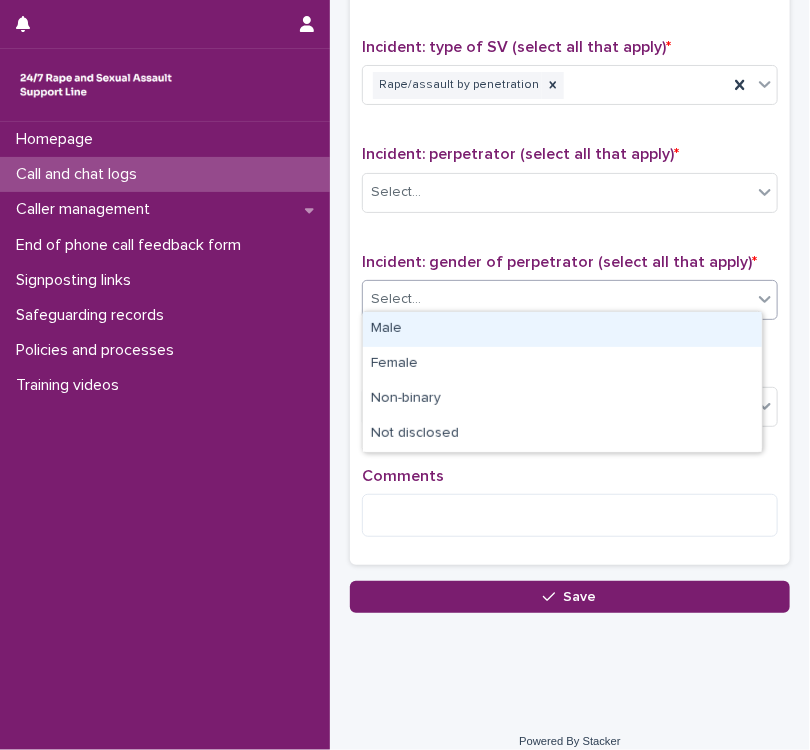 click on "Select..." at bounding box center [557, 299] 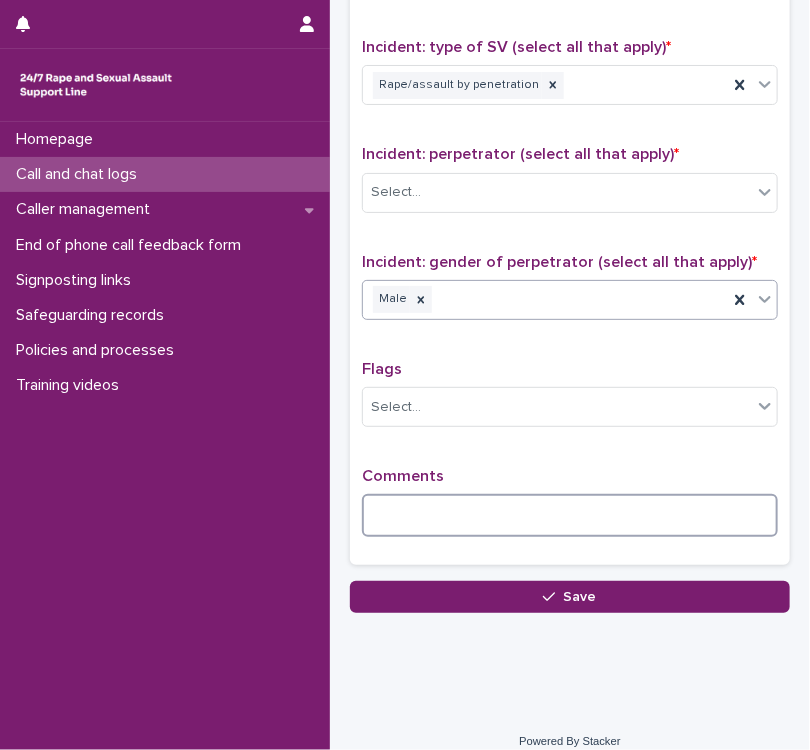 click at bounding box center [570, 515] 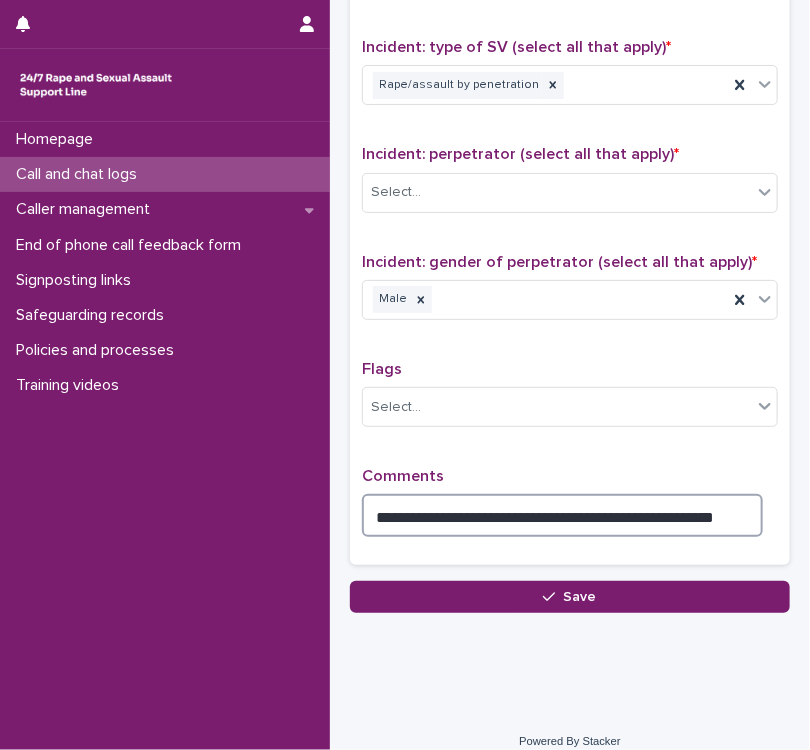 click on "**********" at bounding box center (562, 515) 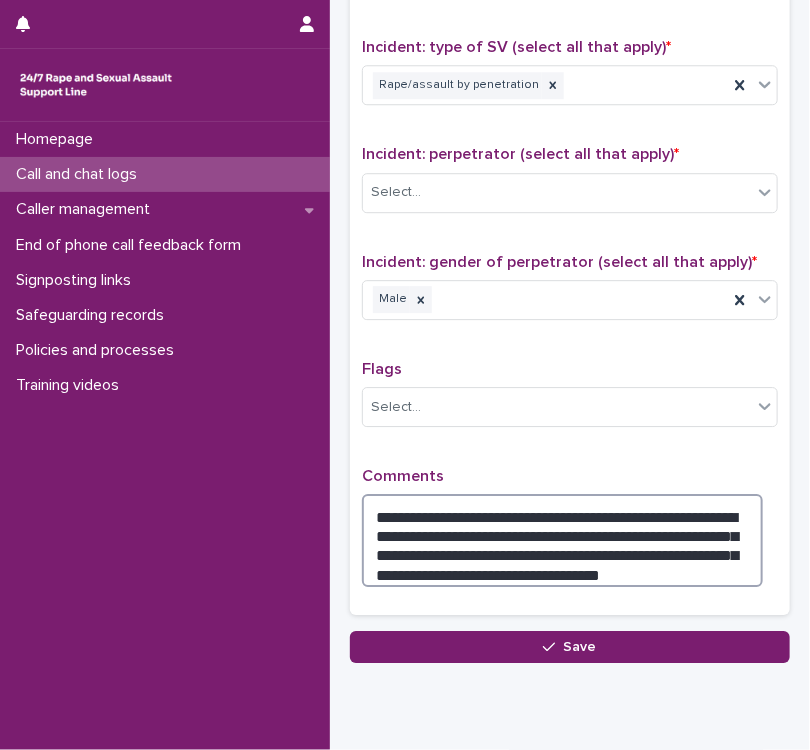 click on "**********" at bounding box center (562, 540) 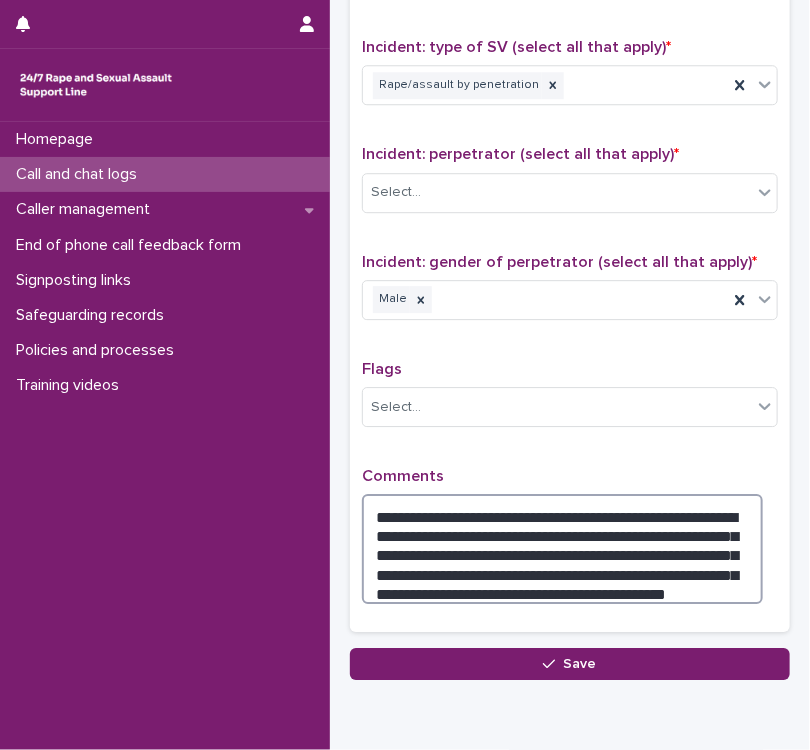 type on "**********" 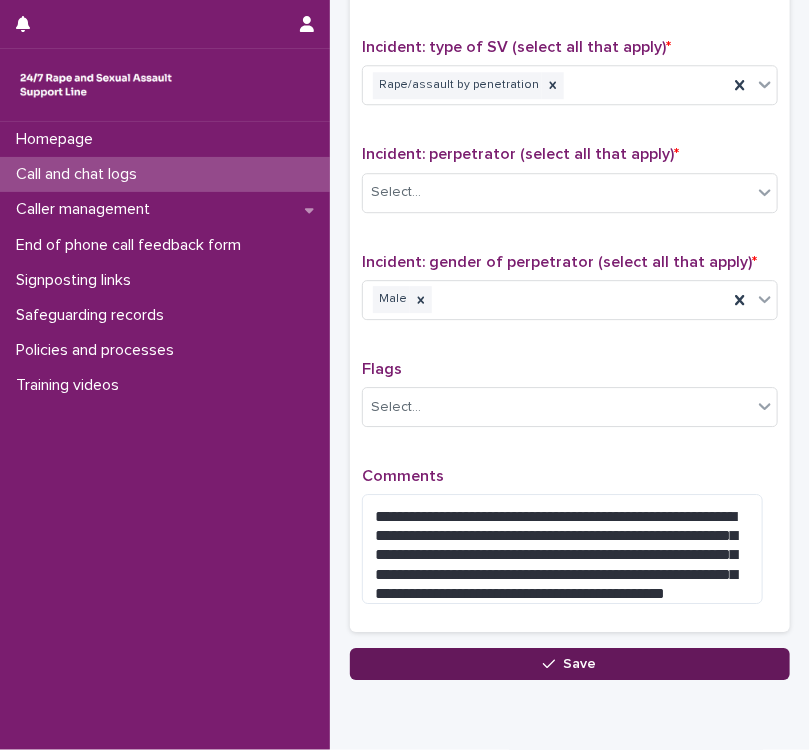click on "Save" at bounding box center [570, 664] 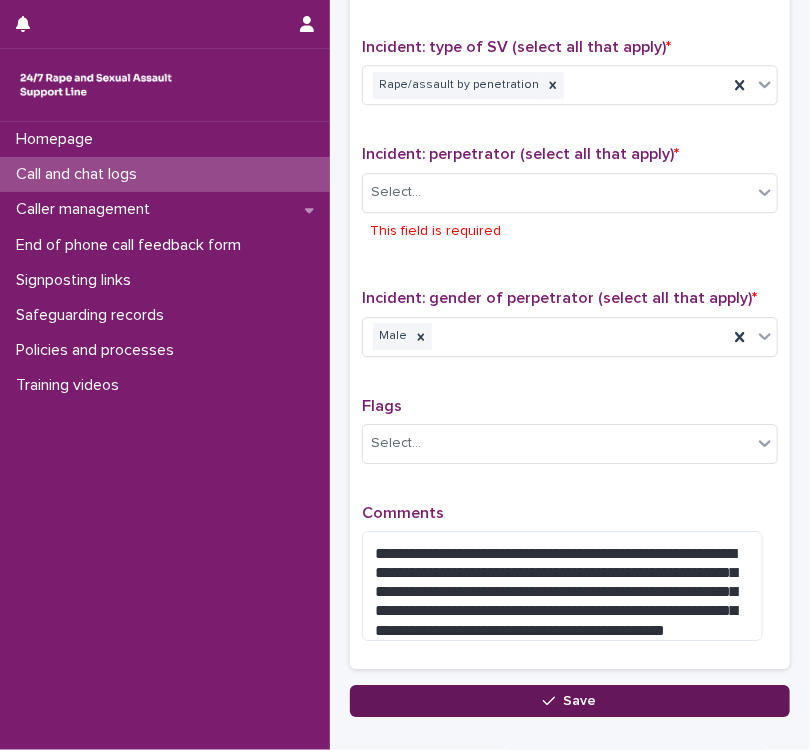 scroll, scrollTop: 1539, scrollLeft: 0, axis: vertical 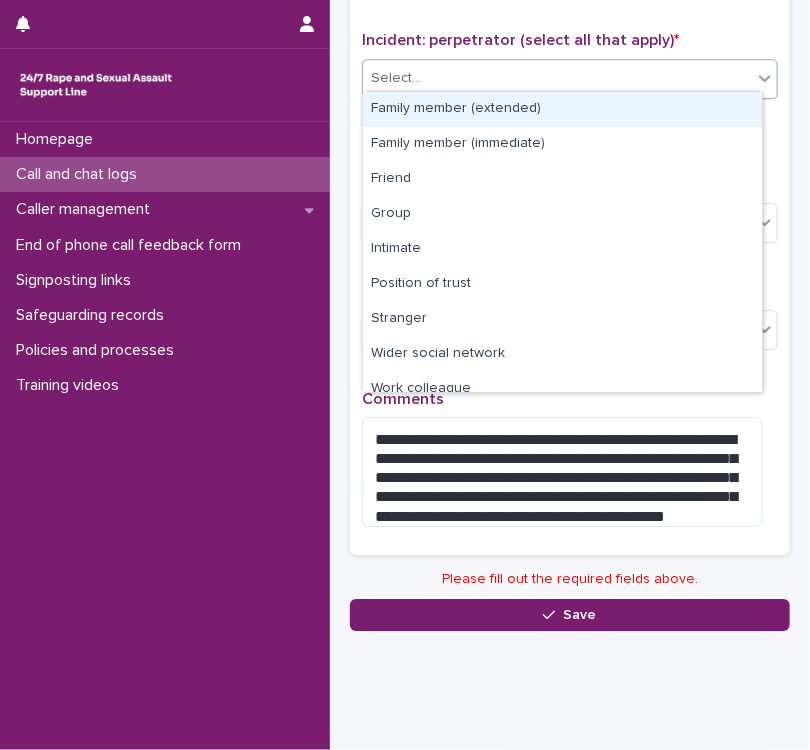 click on "Select..." at bounding box center [557, 78] 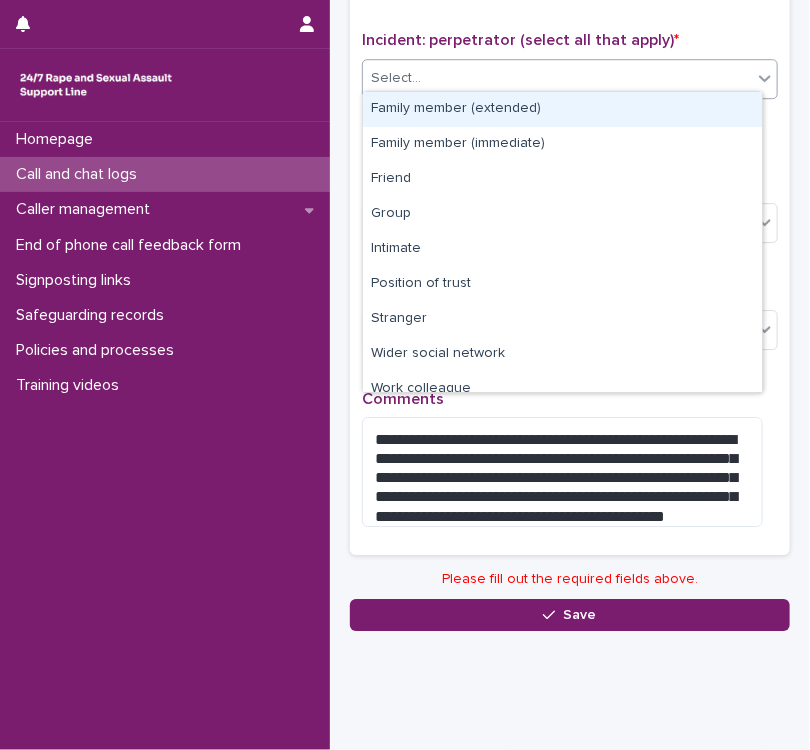 click on "Select..." at bounding box center (557, 78) 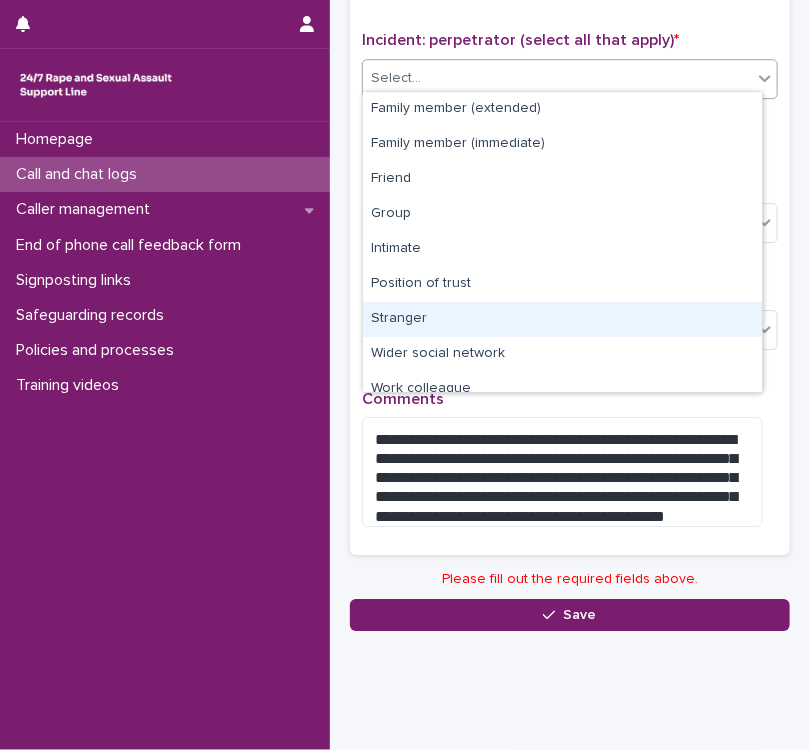 click on "Stranger" at bounding box center [562, 319] 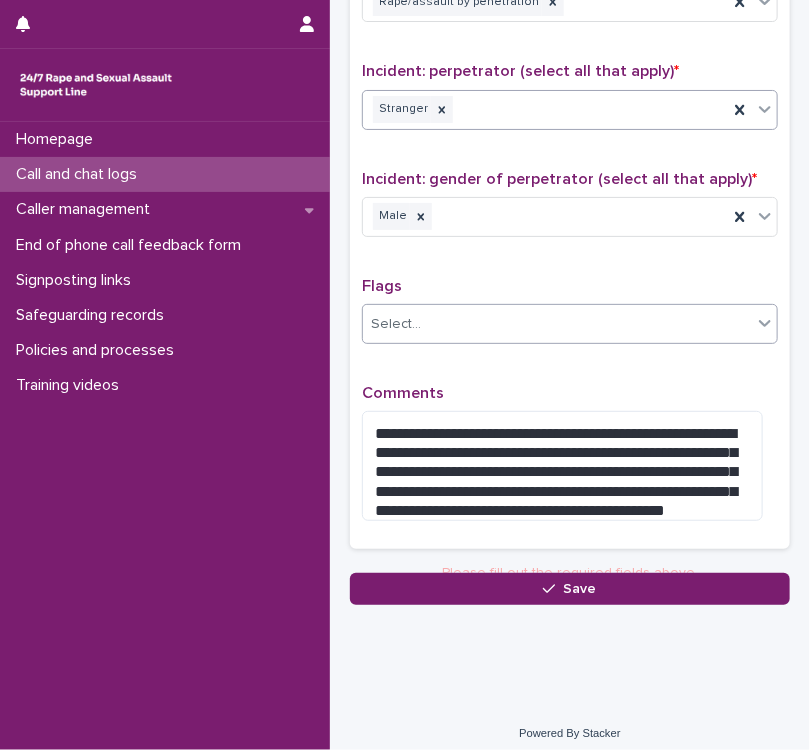 scroll, scrollTop: 1502, scrollLeft: 0, axis: vertical 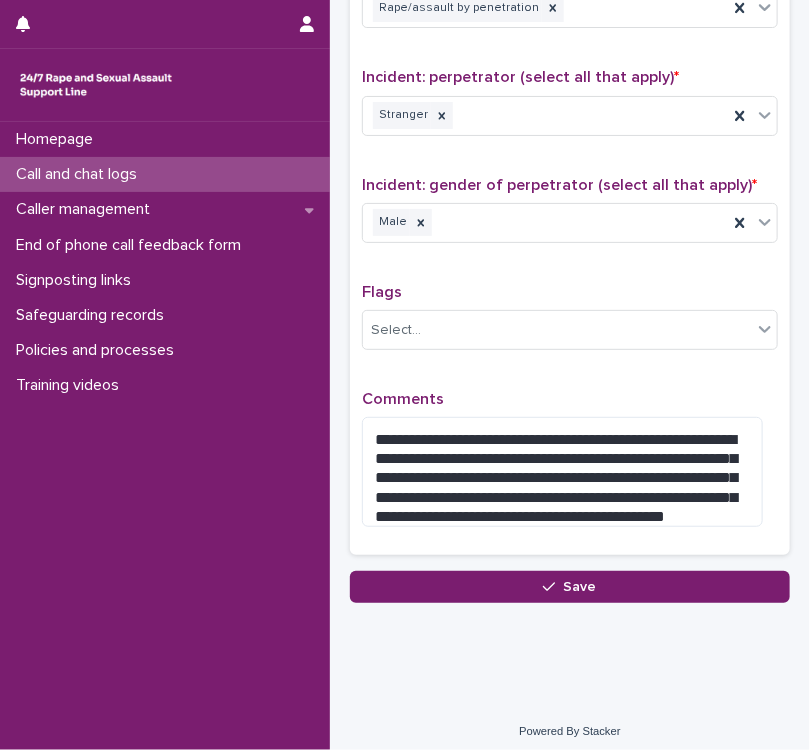 drag, startPoint x: 616, startPoint y: 577, endPoint x: 413, endPoint y: 543, distance: 205.82759 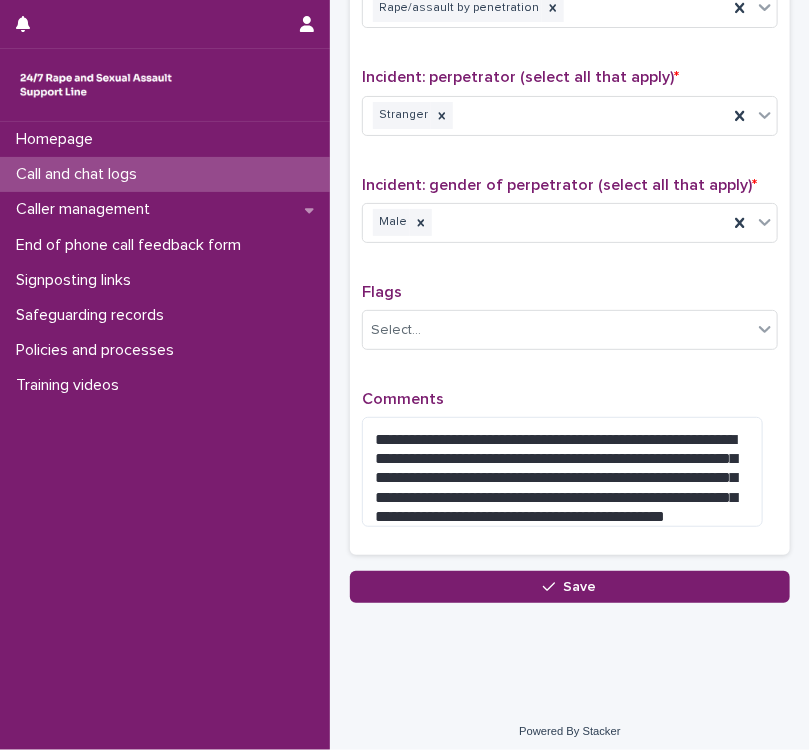 drag, startPoint x: 405, startPoint y: 626, endPoint x: 379, endPoint y: 681, distance: 60.835846 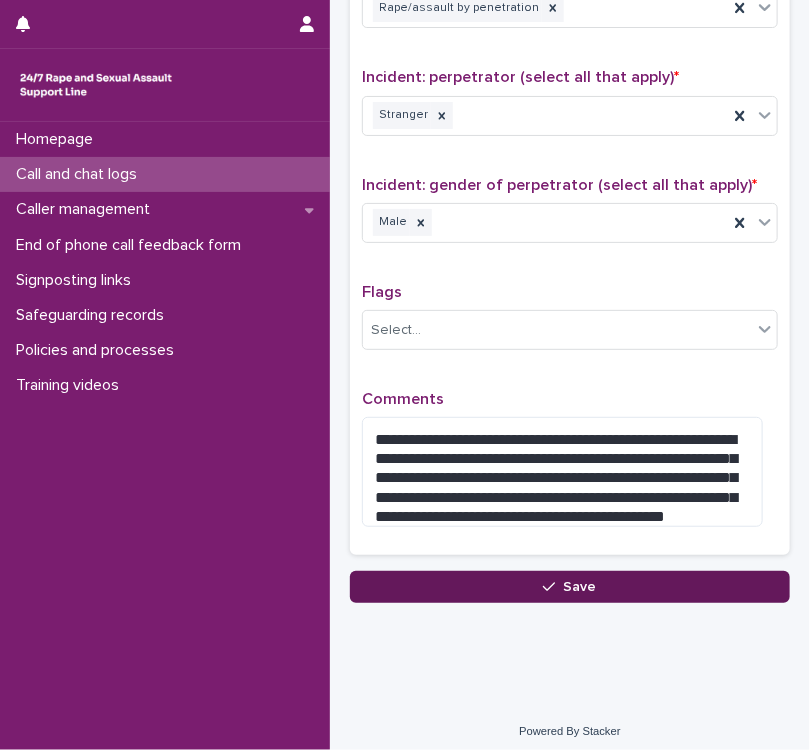 click at bounding box center [553, 587] 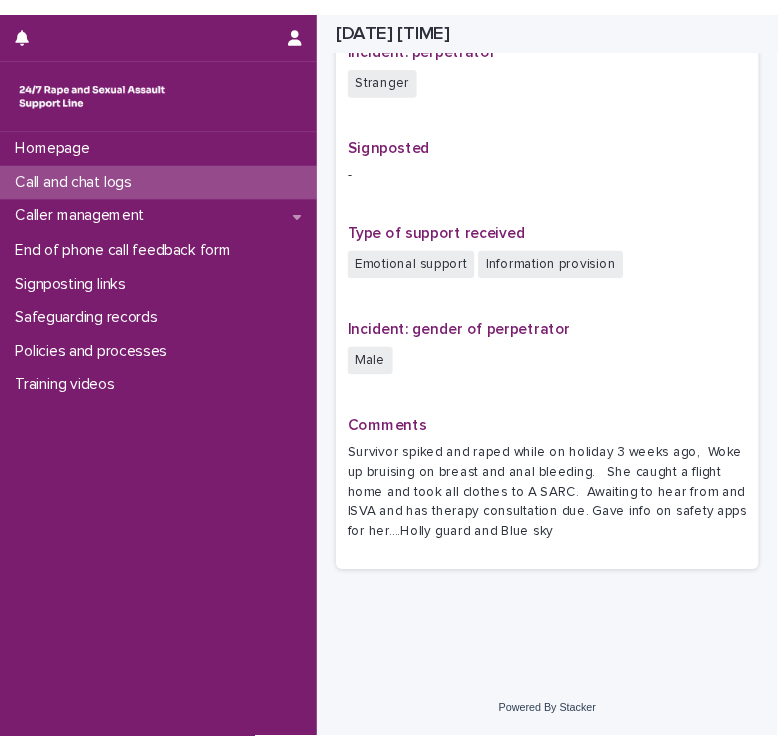scroll, scrollTop: 1192, scrollLeft: 0, axis: vertical 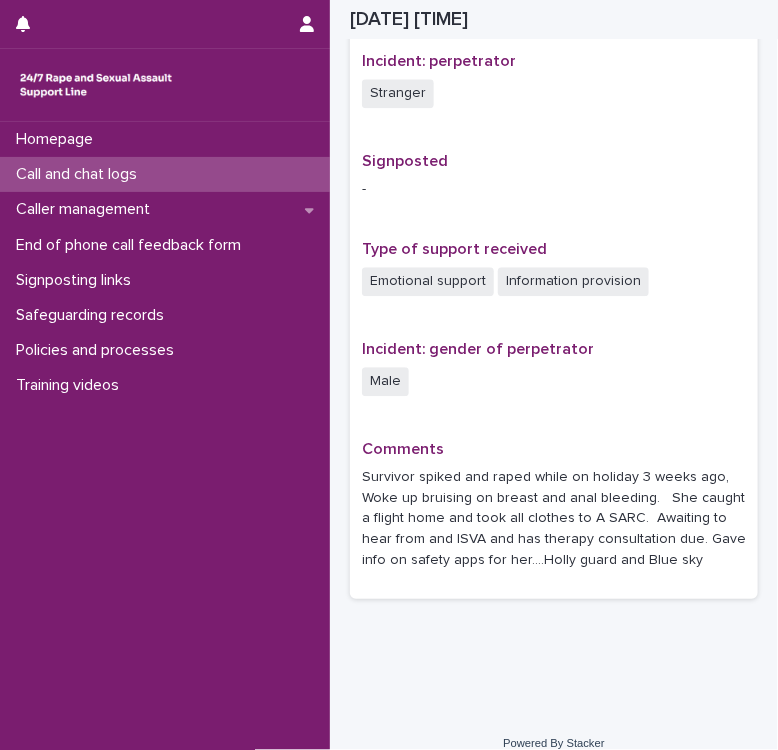 click on "Call and chat logs" at bounding box center (165, 174) 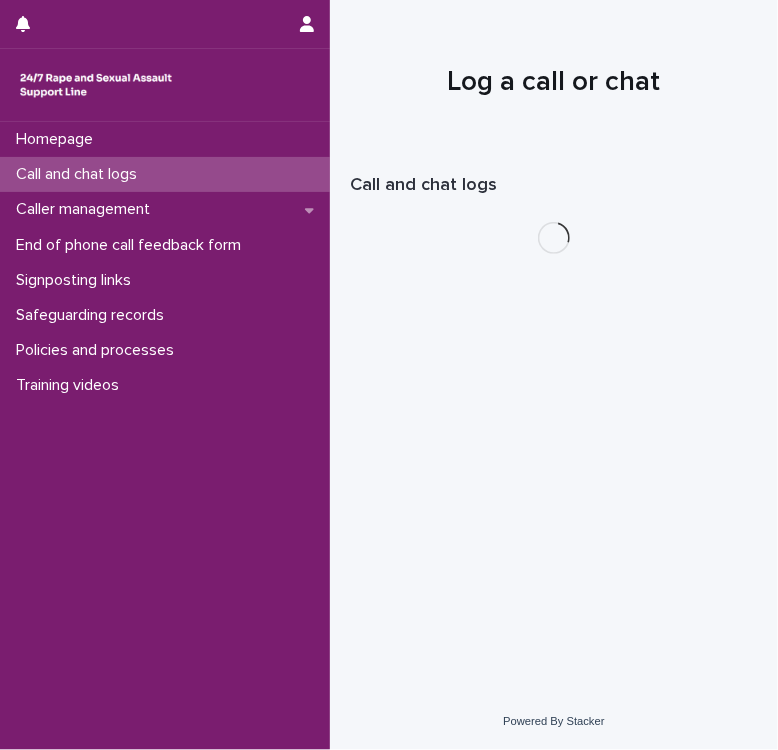 scroll, scrollTop: 0, scrollLeft: 0, axis: both 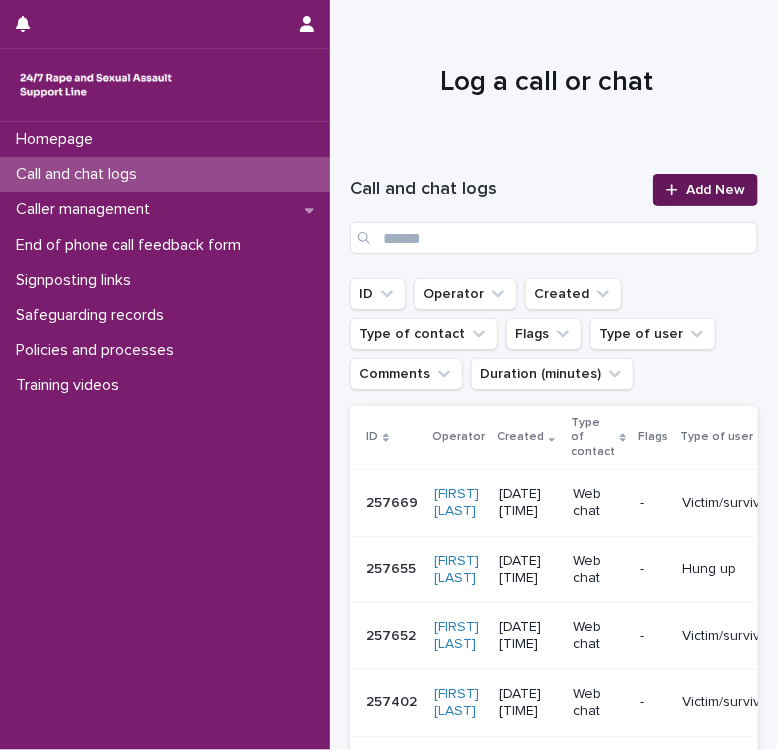 click at bounding box center [676, 190] 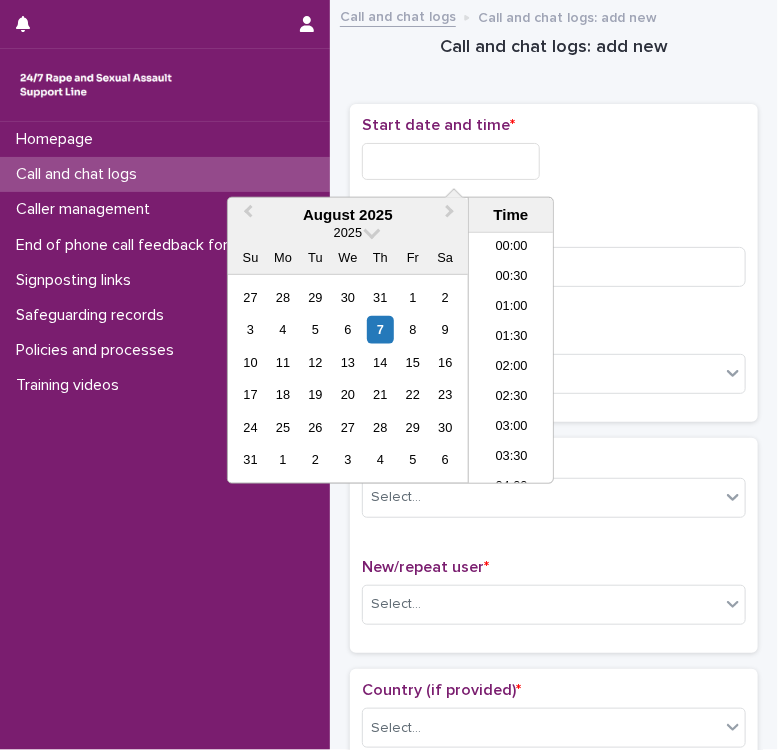 click at bounding box center (451, 161) 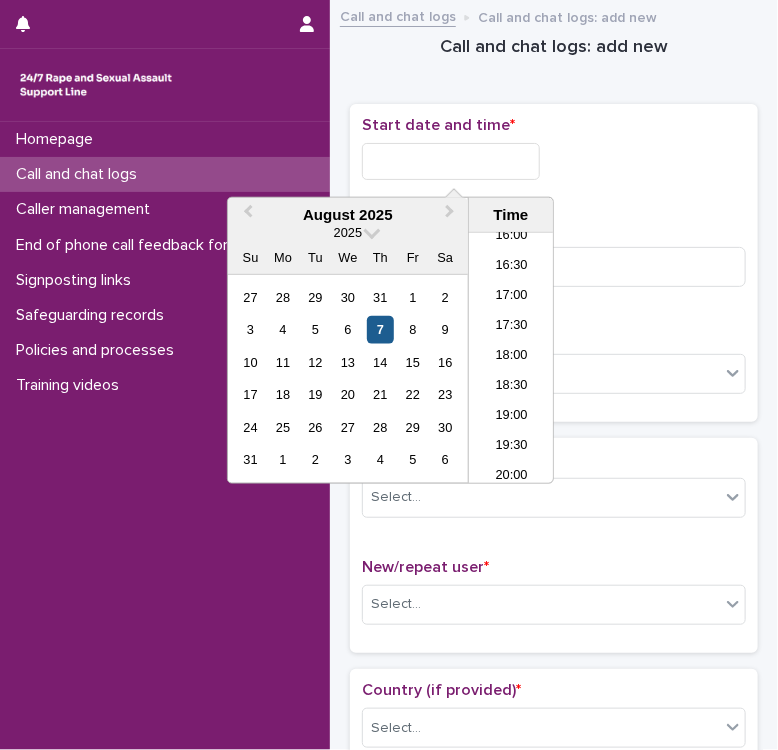click on "7" at bounding box center (380, 329) 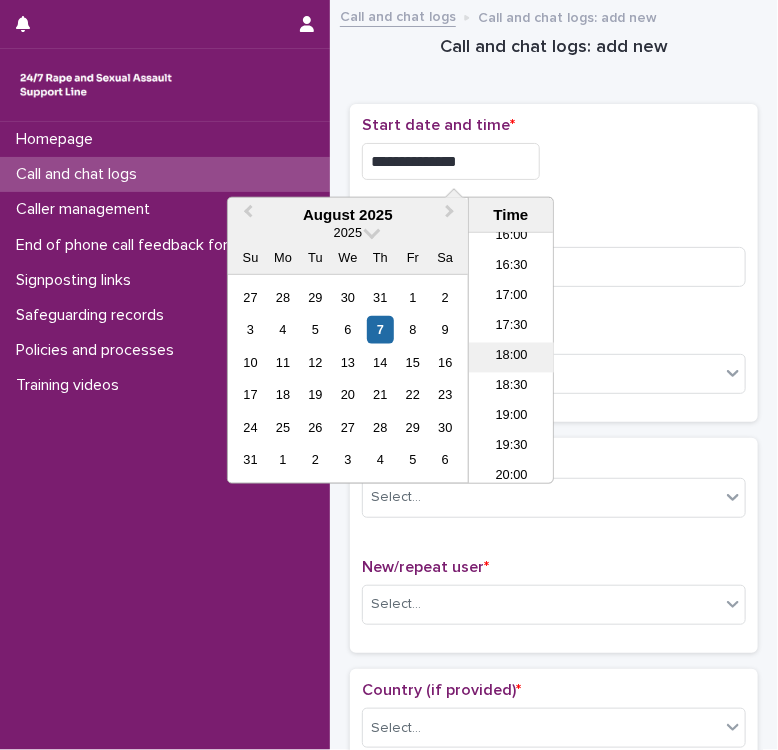 click on "18:00" at bounding box center [511, 358] 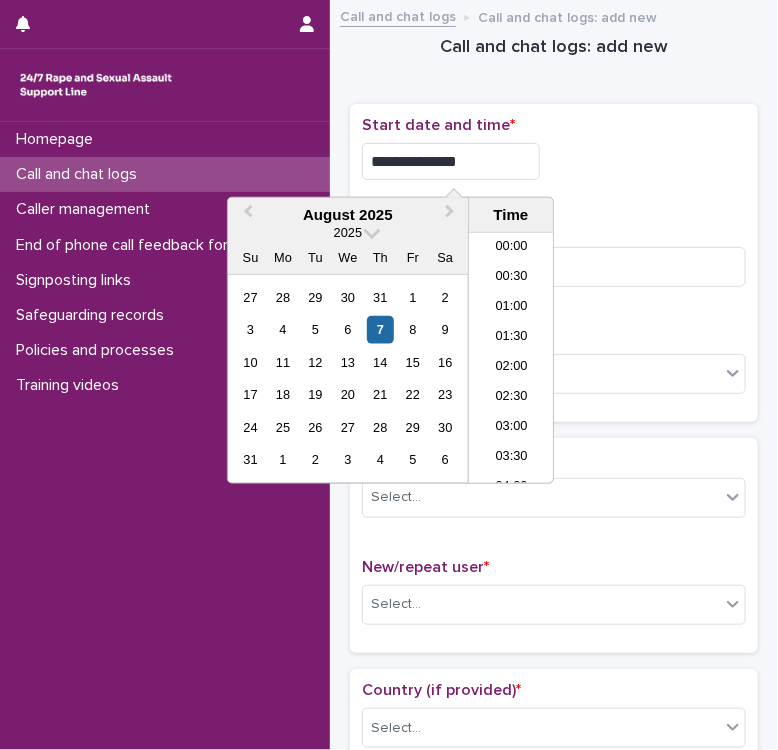 scroll, scrollTop: 970, scrollLeft: 0, axis: vertical 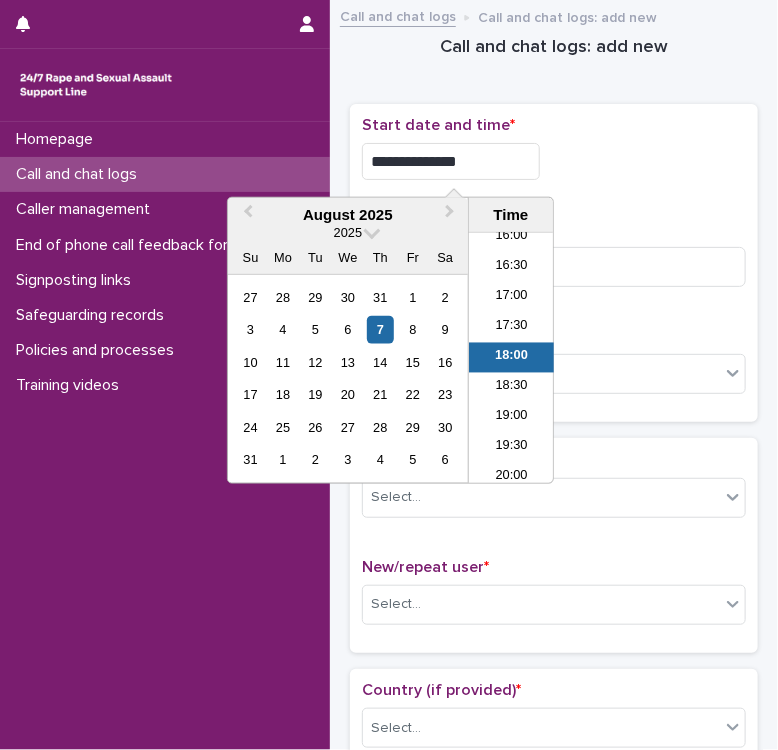 click on "**********" at bounding box center [451, 161] 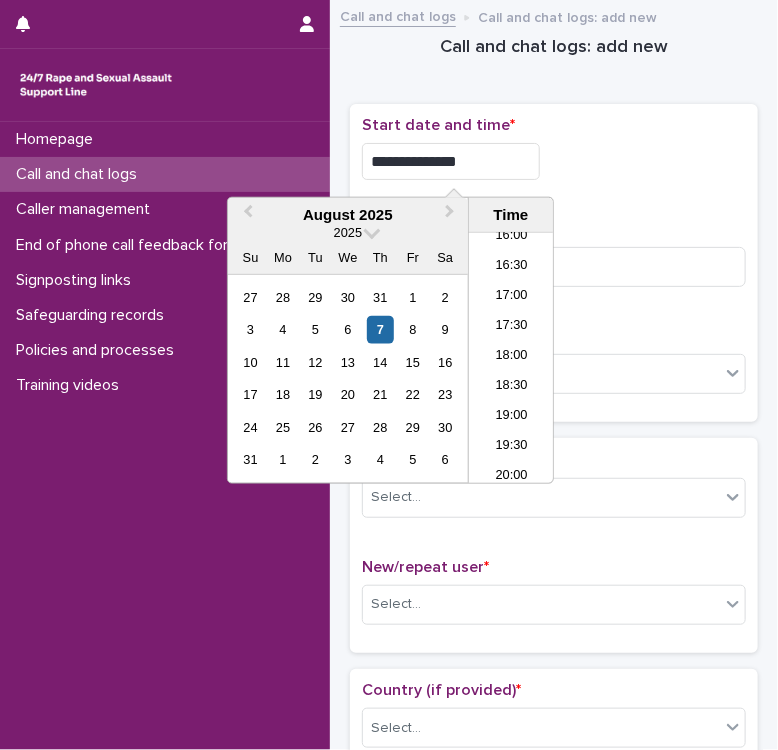 type on "**********" 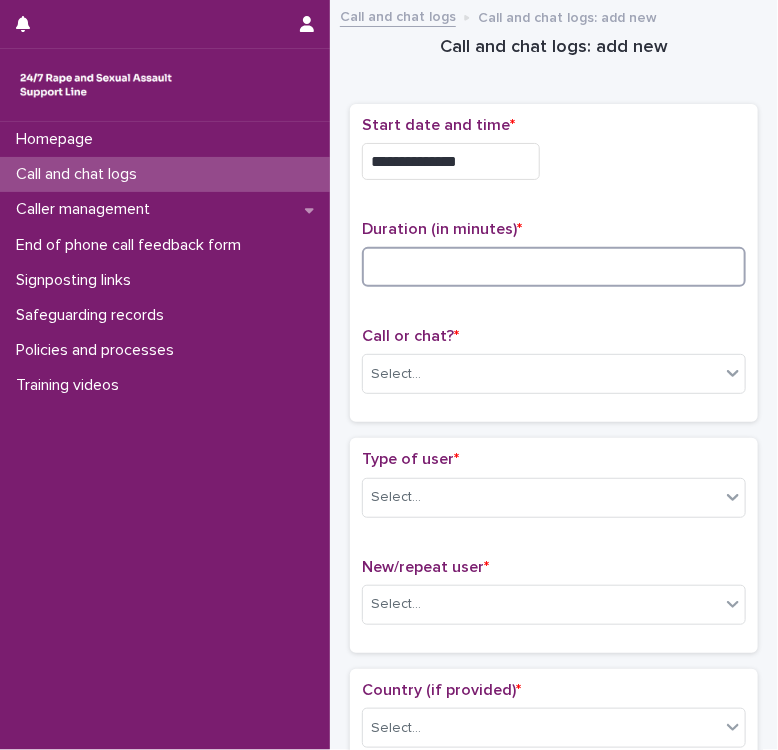 click at bounding box center [554, 267] 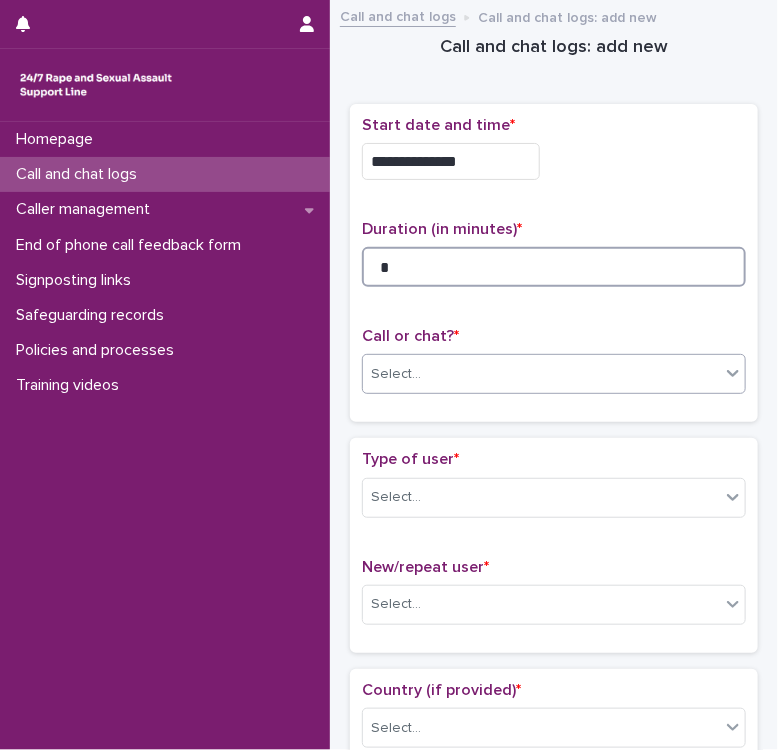 type on "*" 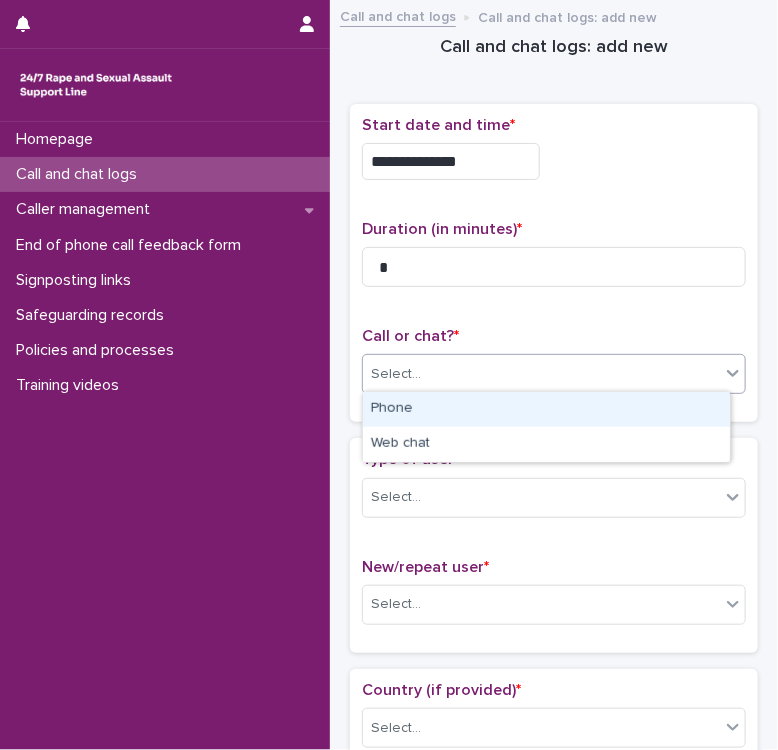 click on "Select..." at bounding box center (541, 374) 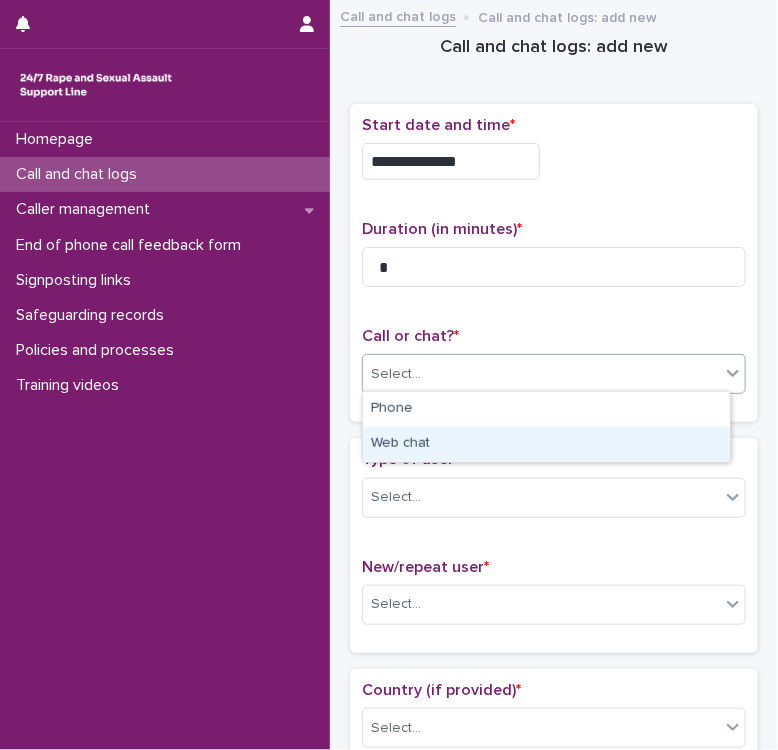 click on "Web chat" at bounding box center [546, 444] 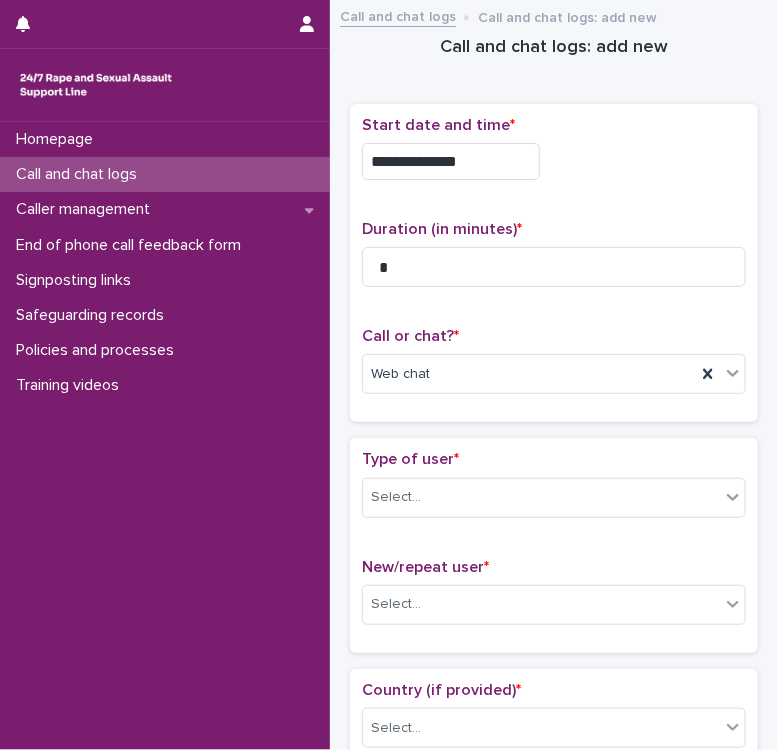 click on "Select..." at bounding box center [554, 498] 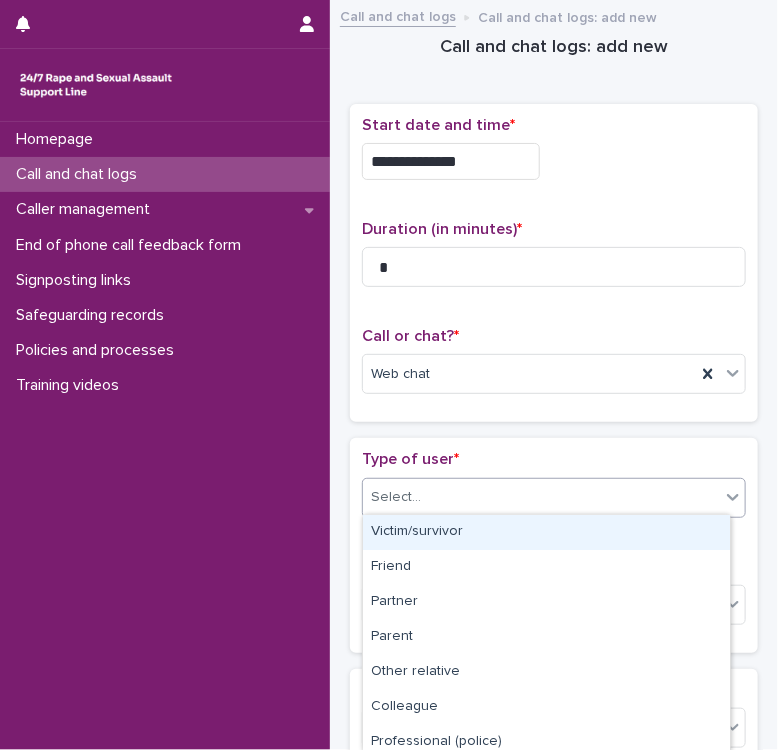 click on "Select..." at bounding box center [541, 497] 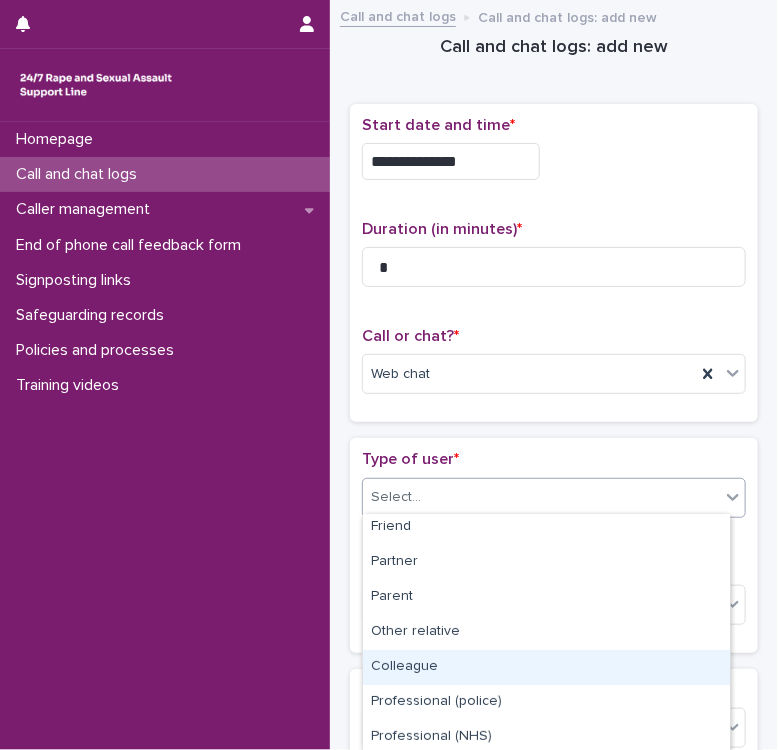 scroll, scrollTop: 226, scrollLeft: 0, axis: vertical 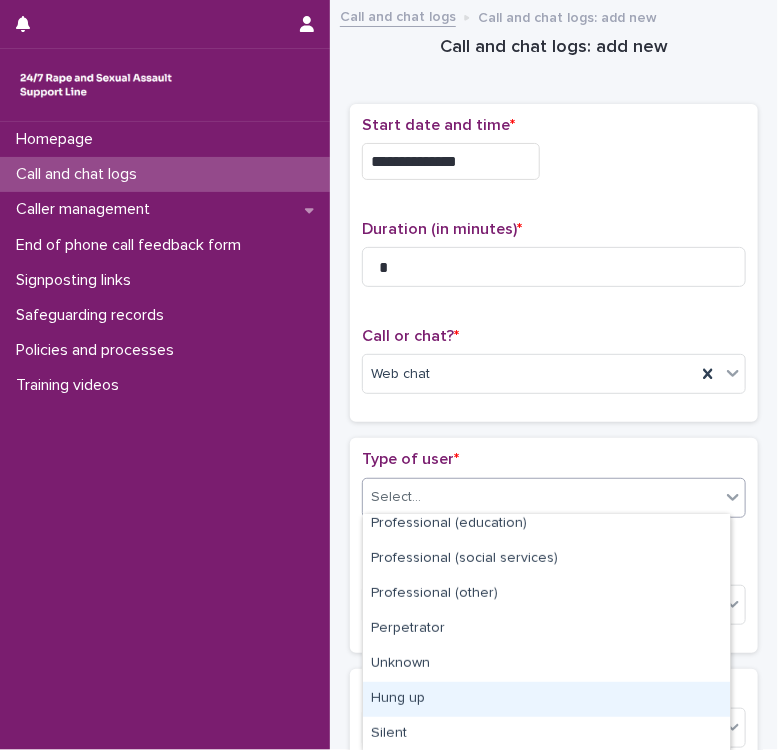 click on "Hung up" at bounding box center (546, 699) 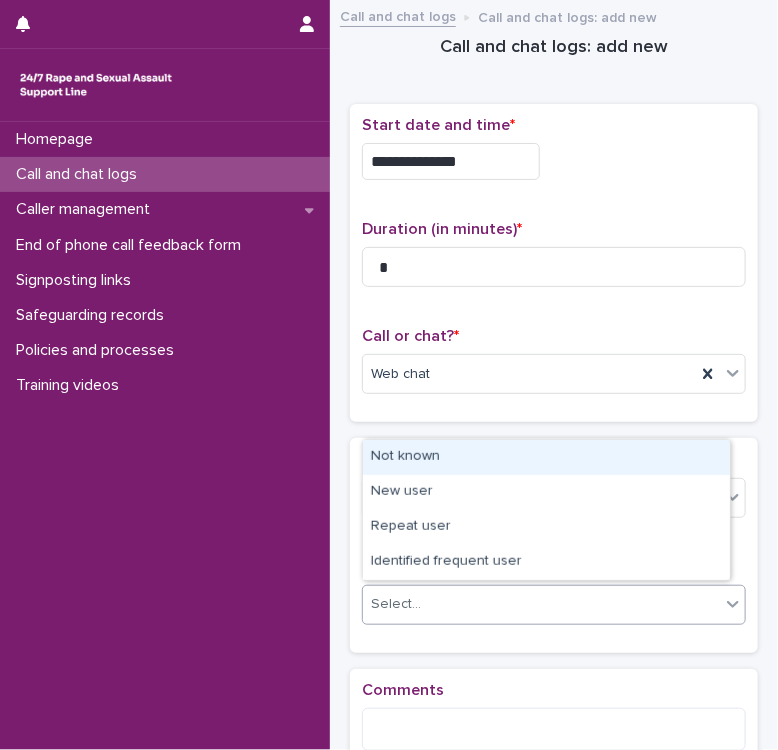 click on "Select..." at bounding box center [541, 604] 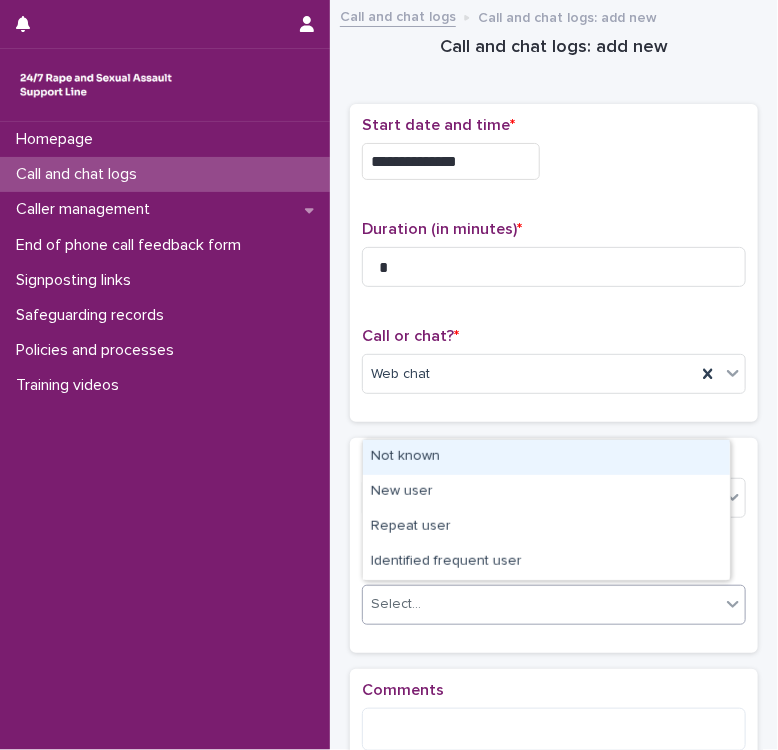 click on "Not known" at bounding box center (546, 457) 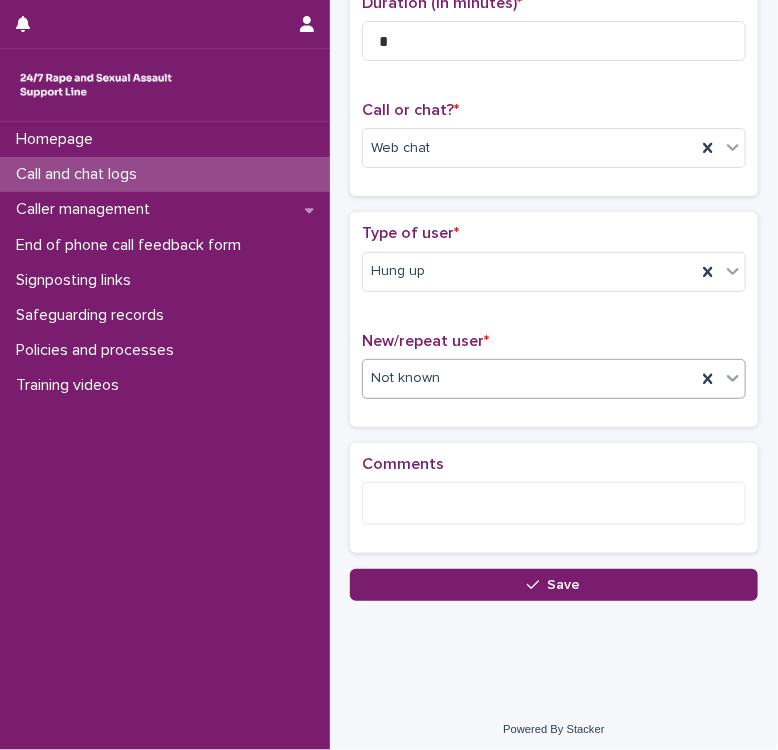 scroll, scrollTop: 228, scrollLeft: 0, axis: vertical 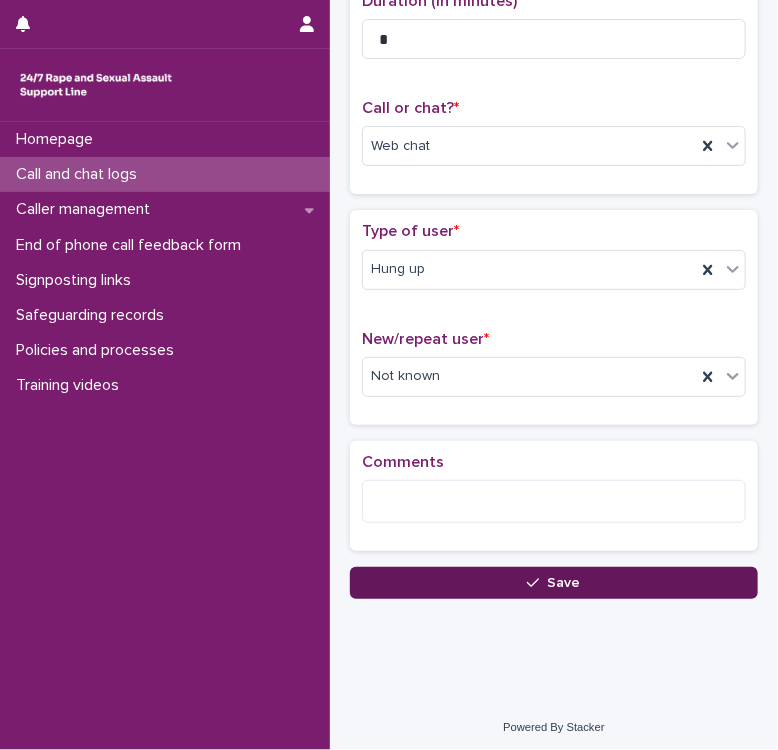 click on "Save" at bounding box center (554, 583) 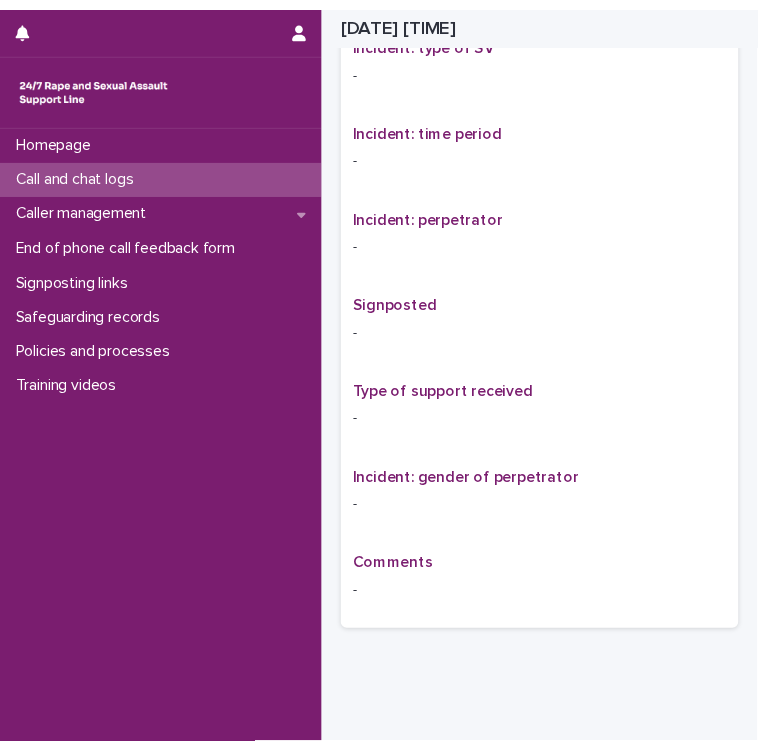 scroll, scrollTop: 1070, scrollLeft: 0, axis: vertical 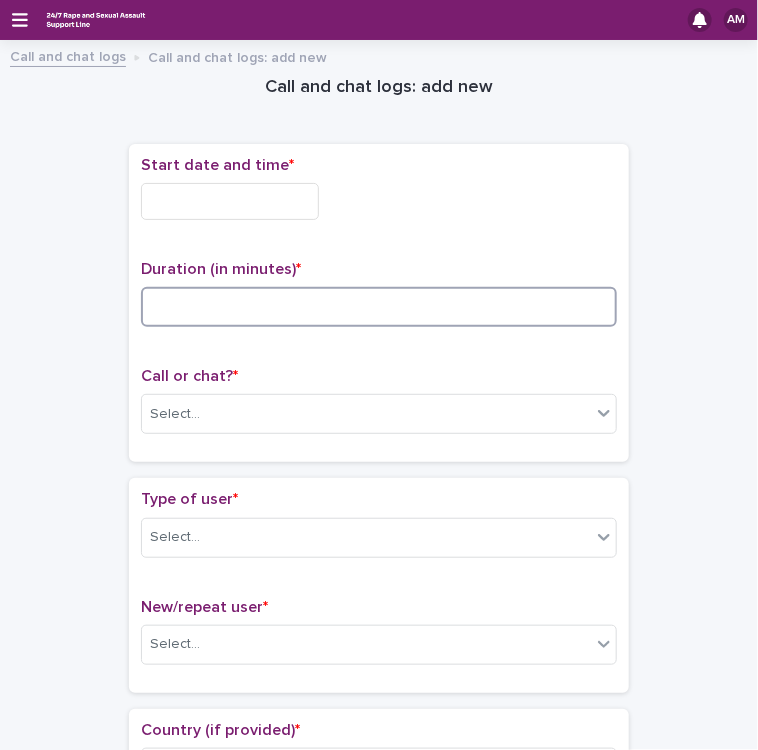 click at bounding box center (379, 307) 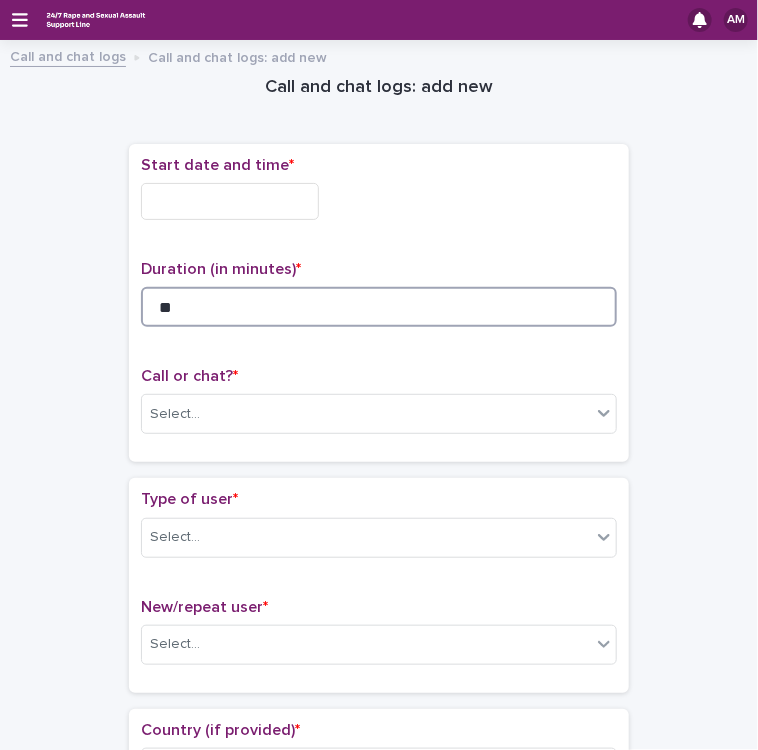 type on "**" 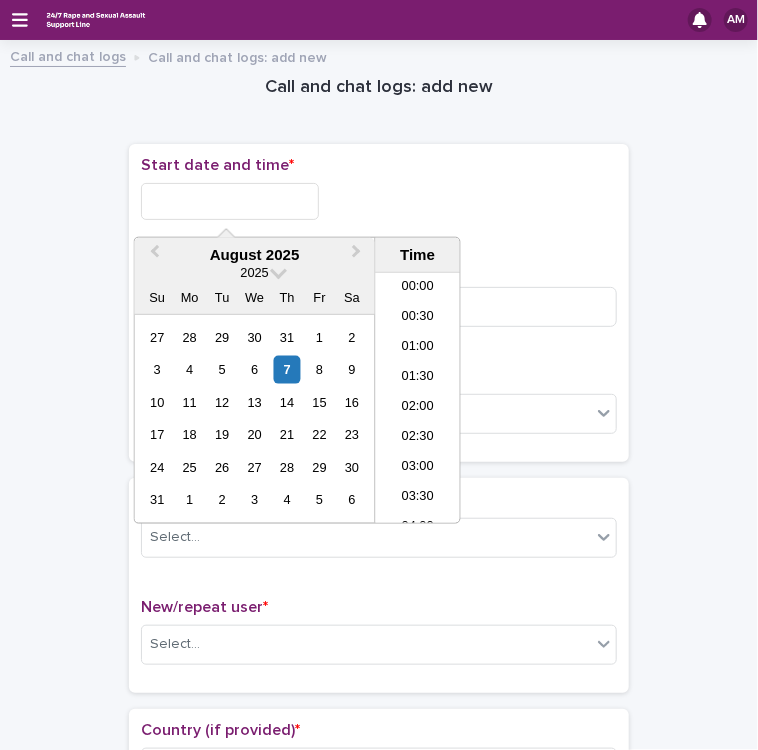 click at bounding box center (230, 201) 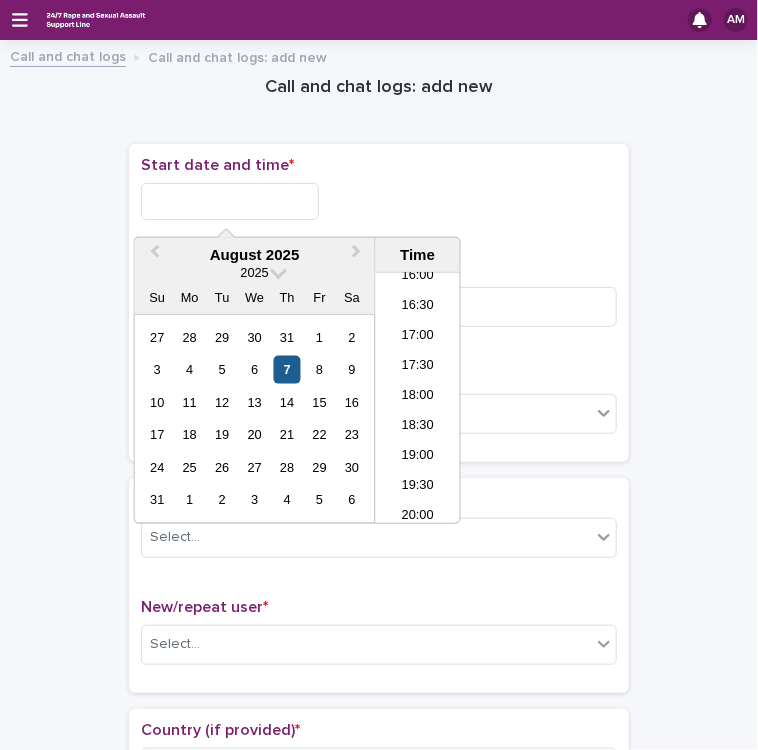 click on "7" at bounding box center [287, 369] 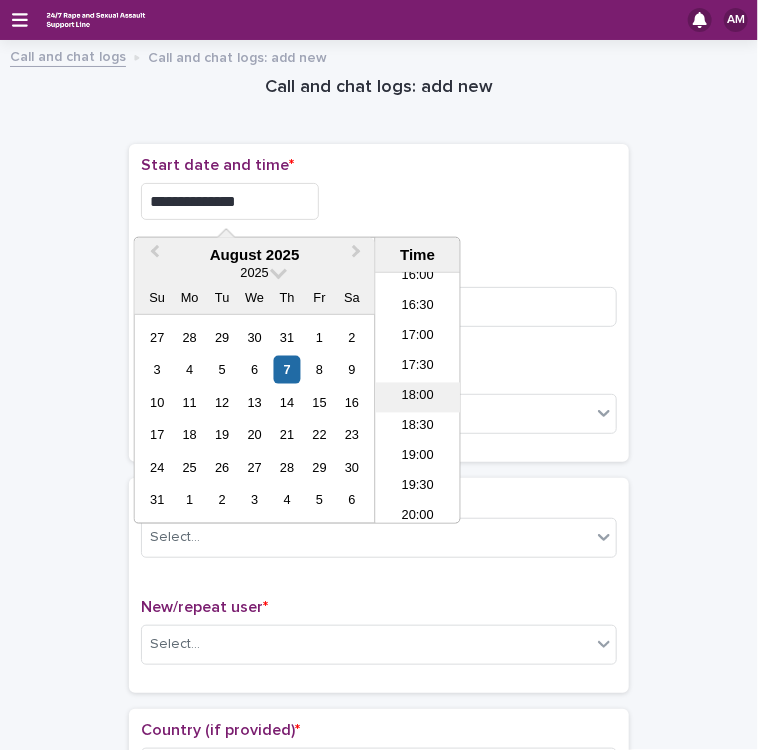 click on "18:00" at bounding box center [418, 398] 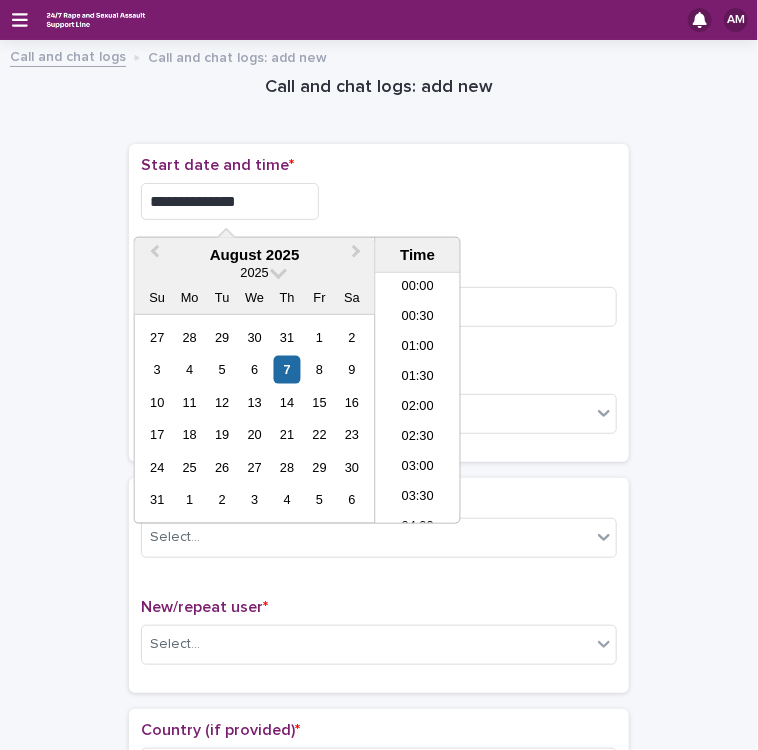 scroll, scrollTop: 970, scrollLeft: 0, axis: vertical 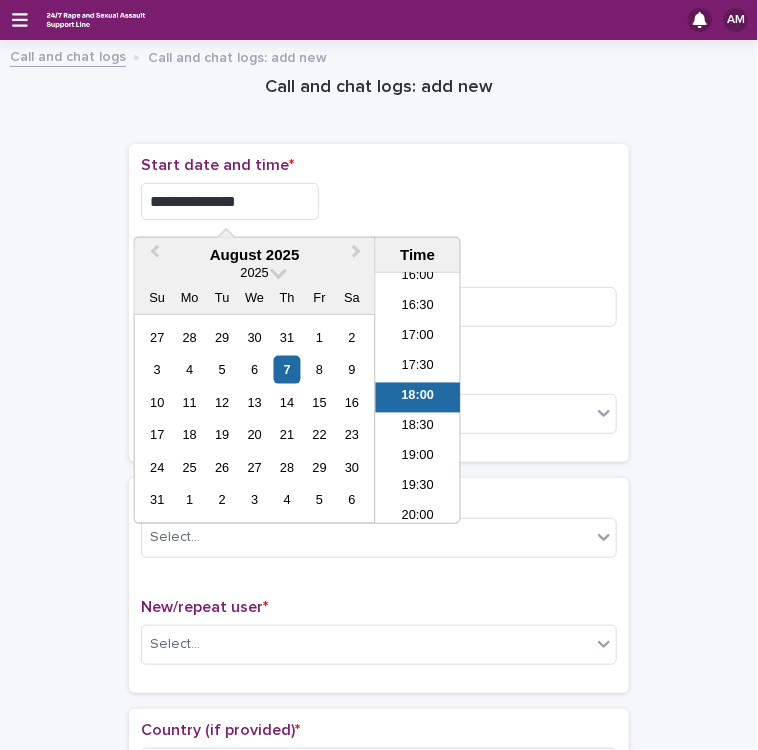 click on "**********" at bounding box center [230, 201] 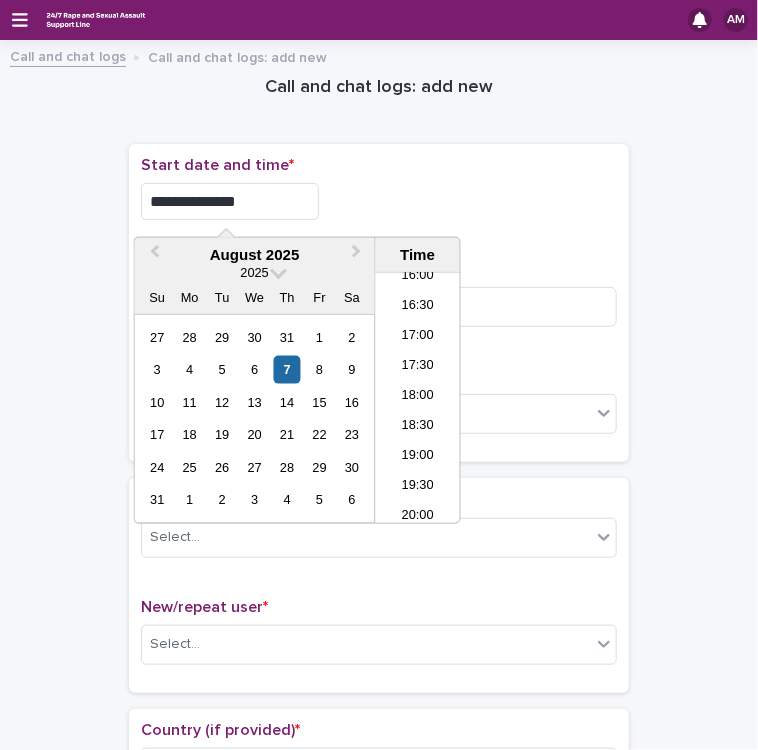 type on "**********" 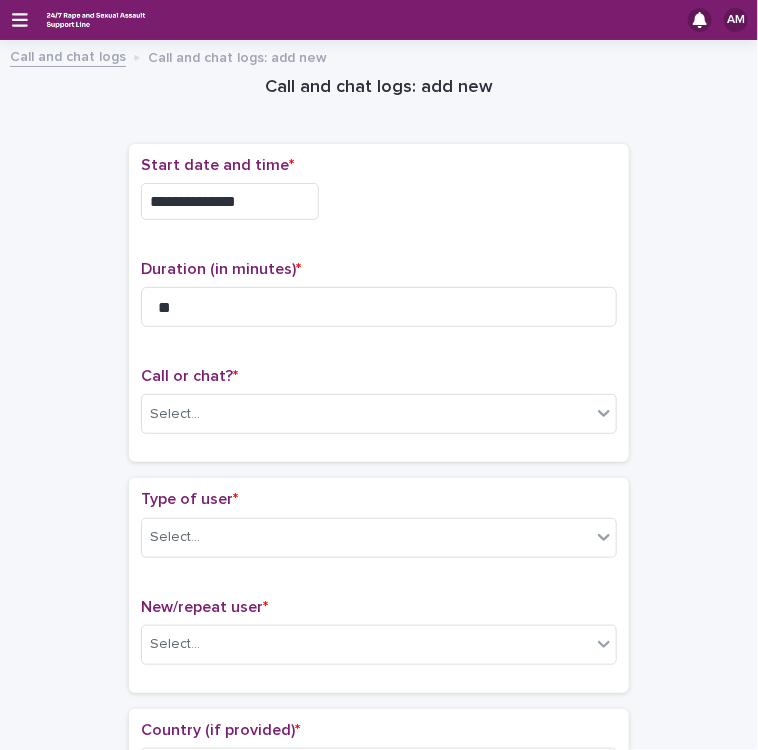 click on "**********" at bounding box center (379, 196) 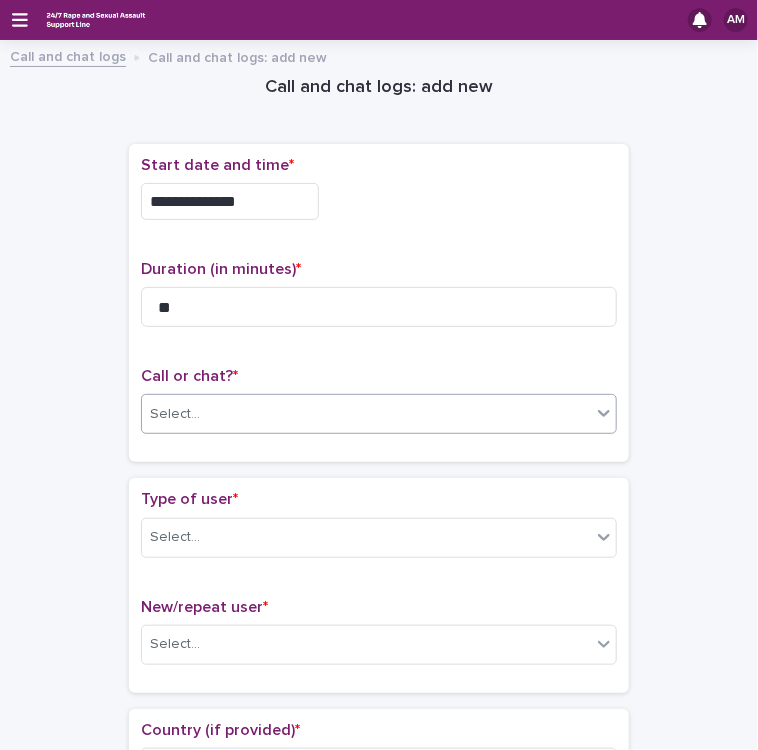 click on "Select..." at bounding box center [366, 414] 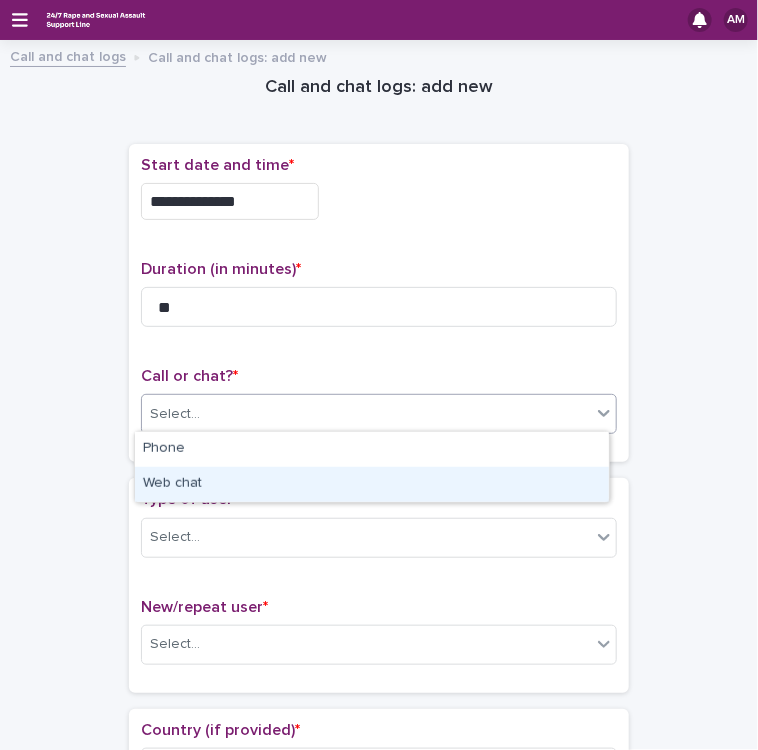 click on "Web chat" at bounding box center (372, 484) 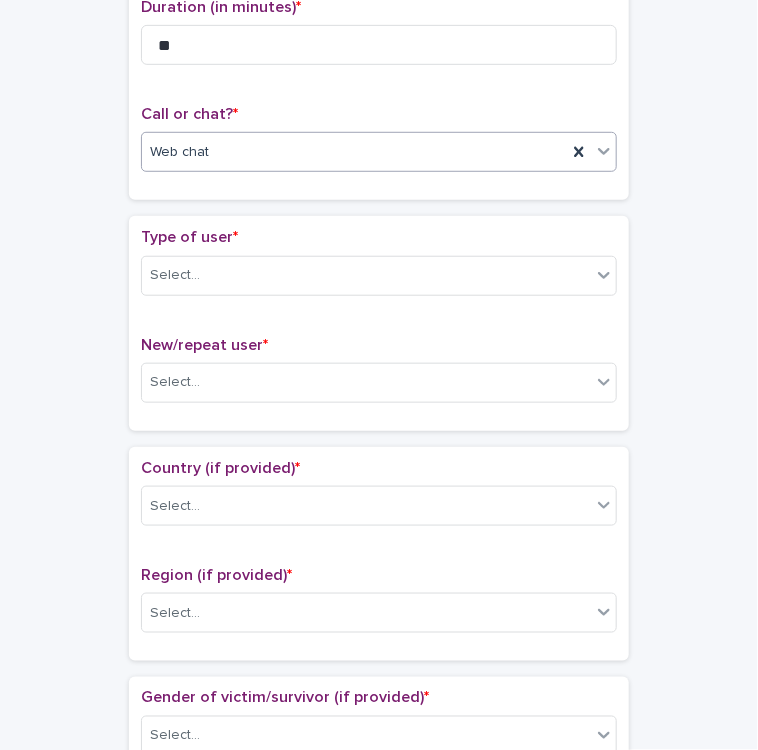 scroll, scrollTop: 340, scrollLeft: 0, axis: vertical 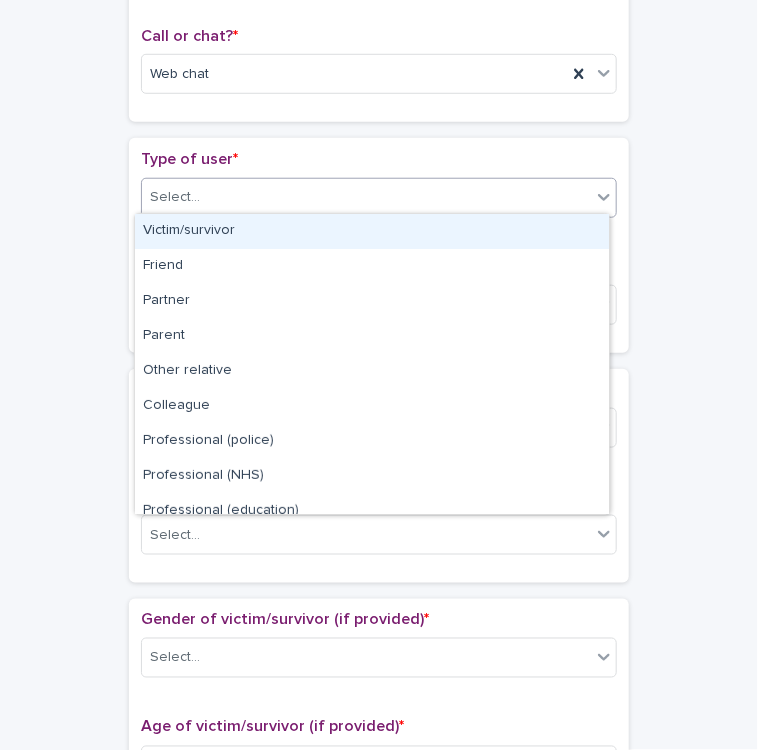 click on "Select..." at bounding box center [366, 197] 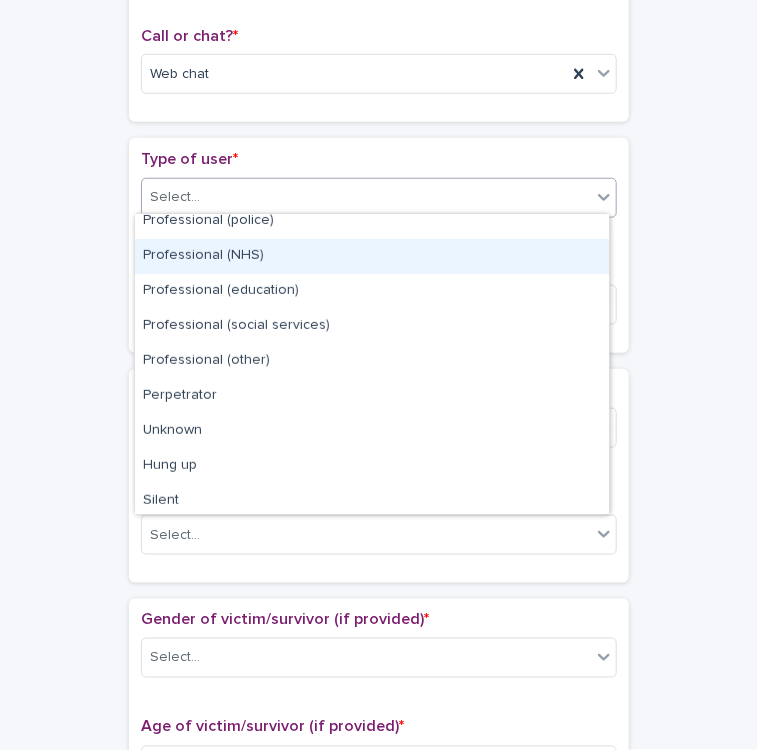 scroll, scrollTop: 224, scrollLeft: 0, axis: vertical 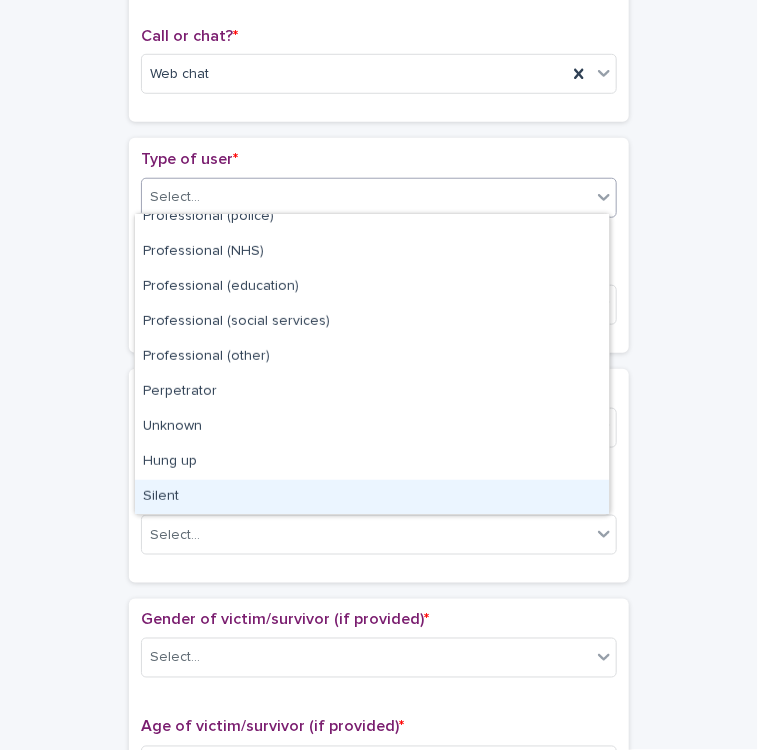 click on "Silent" at bounding box center (372, 497) 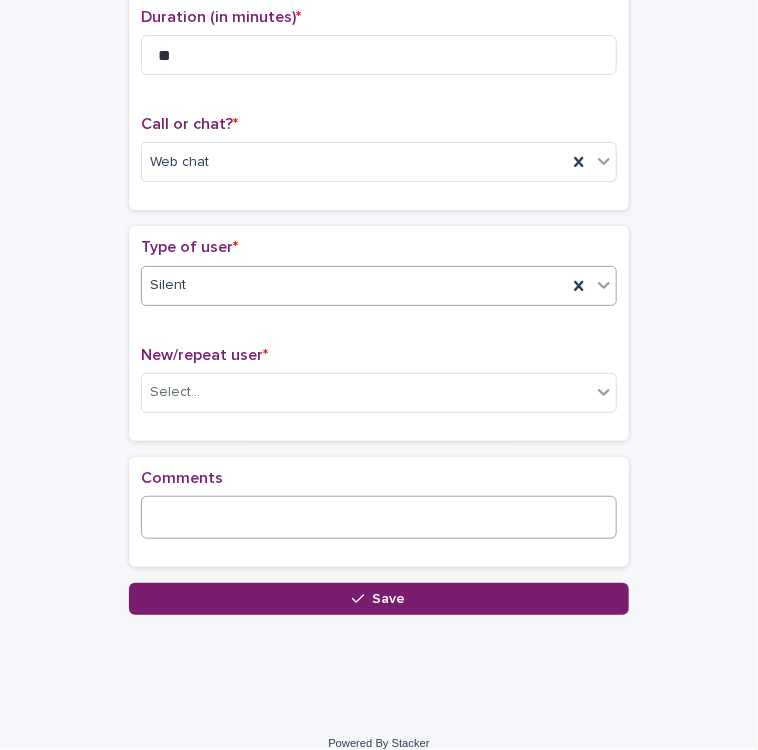 scroll, scrollTop: 266, scrollLeft: 0, axis: vertical 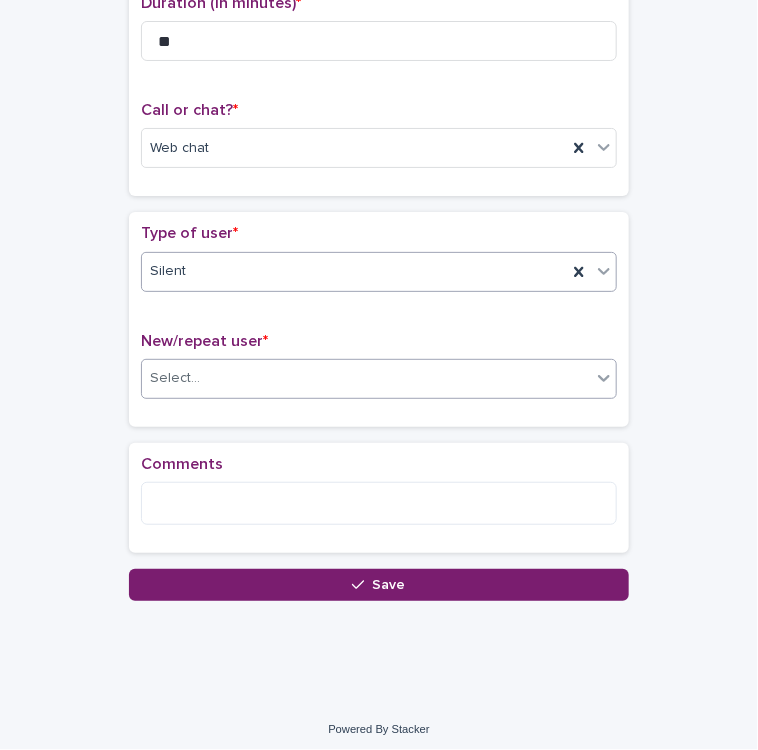 click on "Select..." at bounding box center (366, 378) 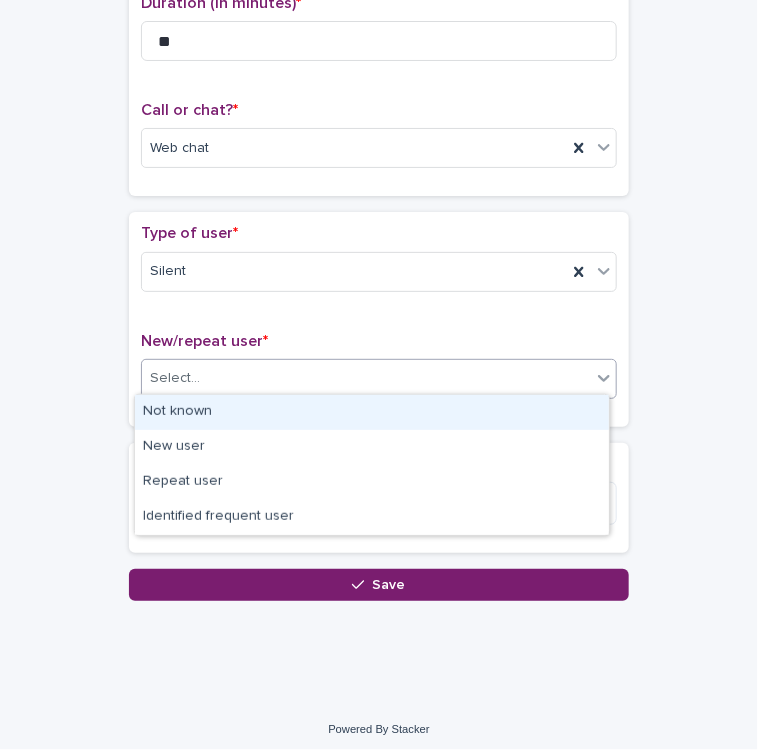 click on "Not known" at bounding box center [372, 412] 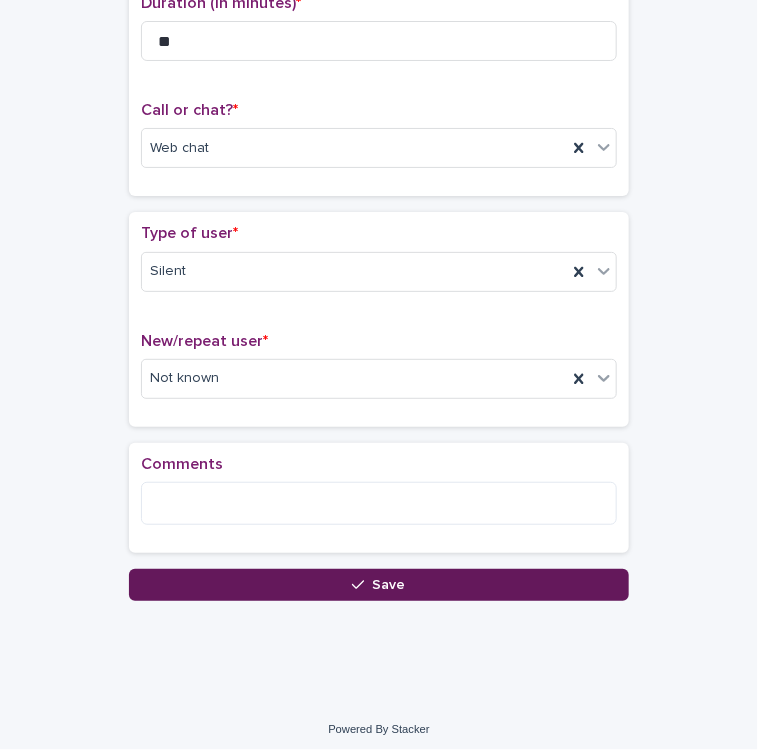 click on "Save" at bounding box center (379, 585) 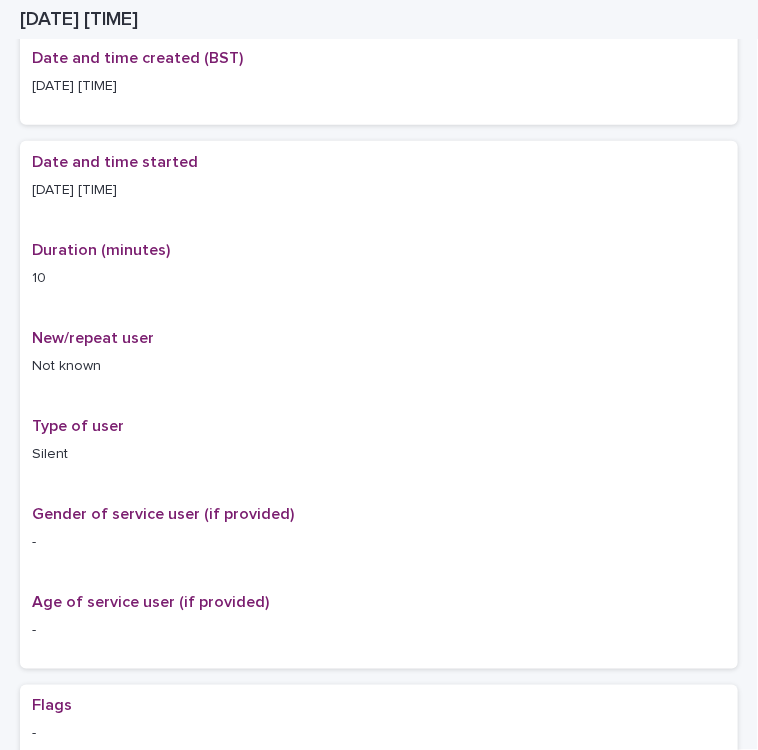 scroll, scrollTop: 288, scrollLeft: 0, axis: vertical 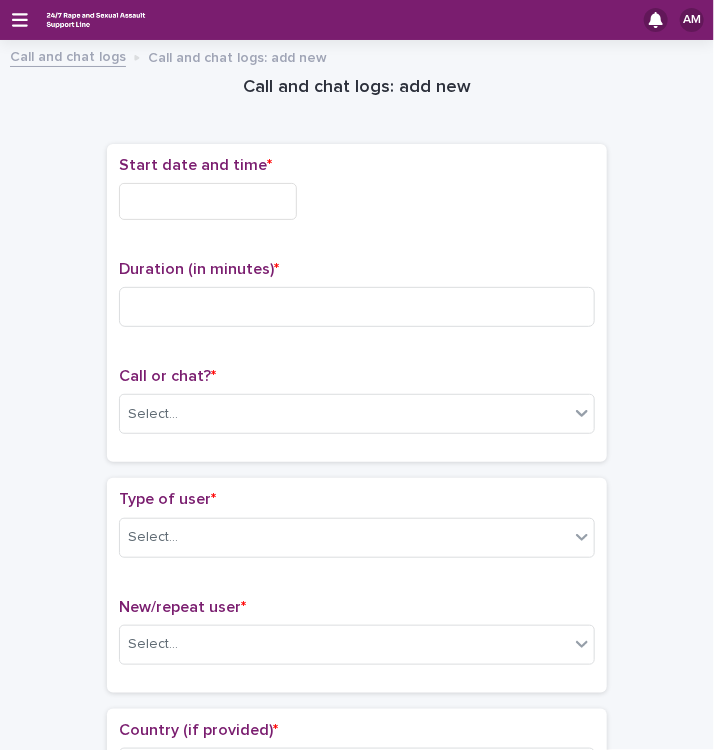 click on "AM" at bounding box center [357, 20] 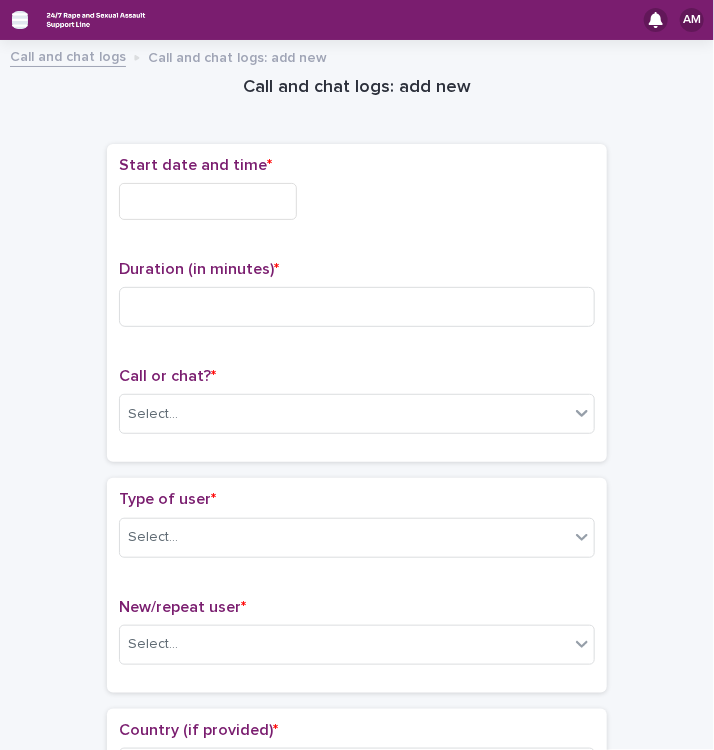 click 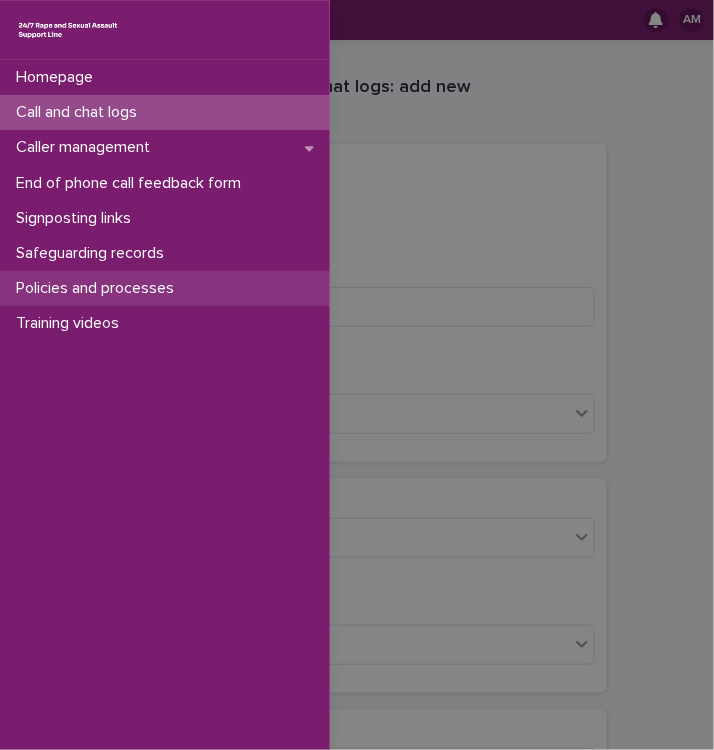 click on "Policies and processes" at bounding box center (99, 288) 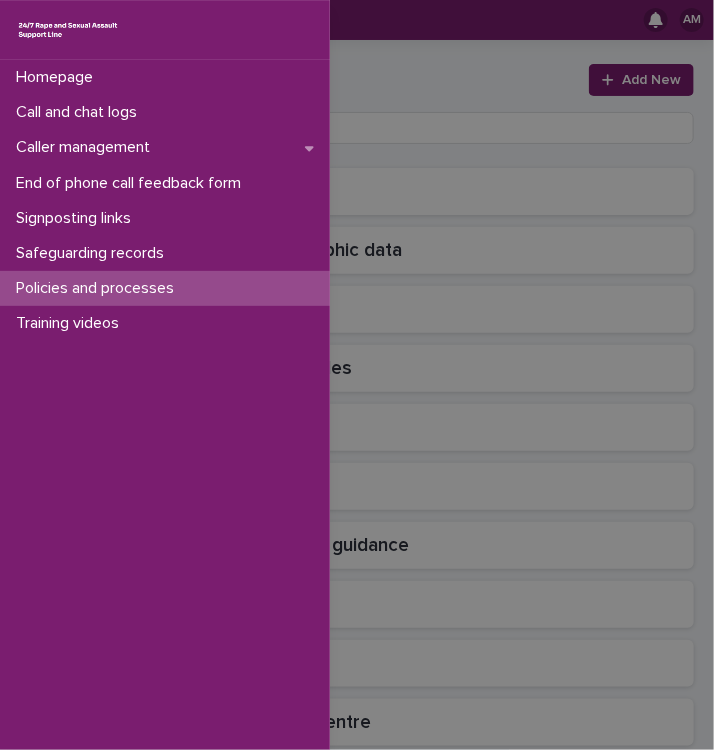 click on "Policies and processes" at bounding box center [99, 288] 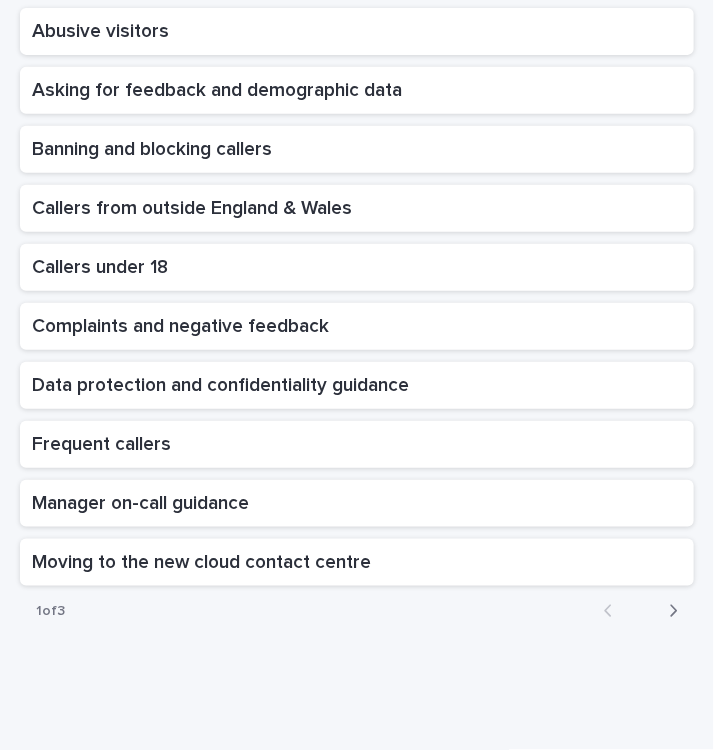 scroll, scrollTop: 202, scrollLeft: 0, axis: vertical 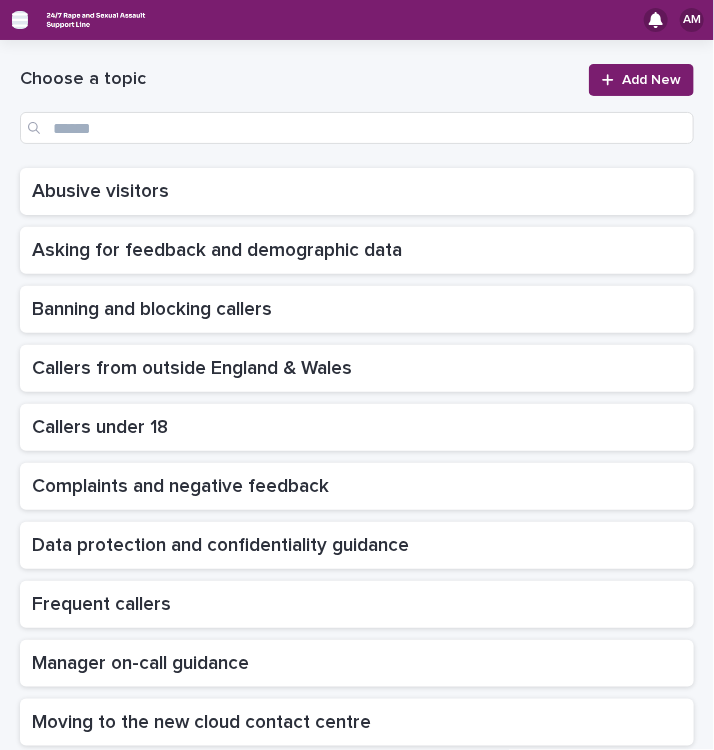 click 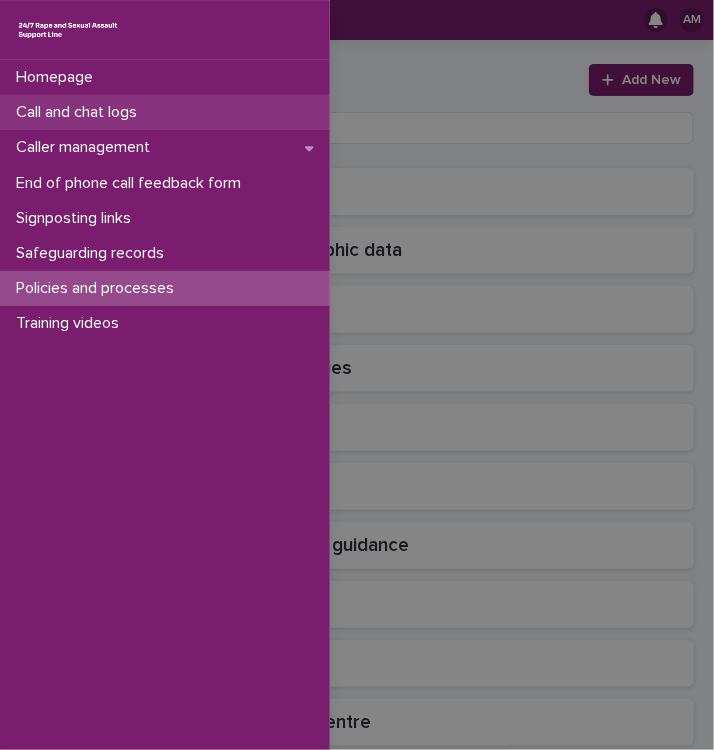 click on "Call and chat logs" at bounding box center [80, 112] 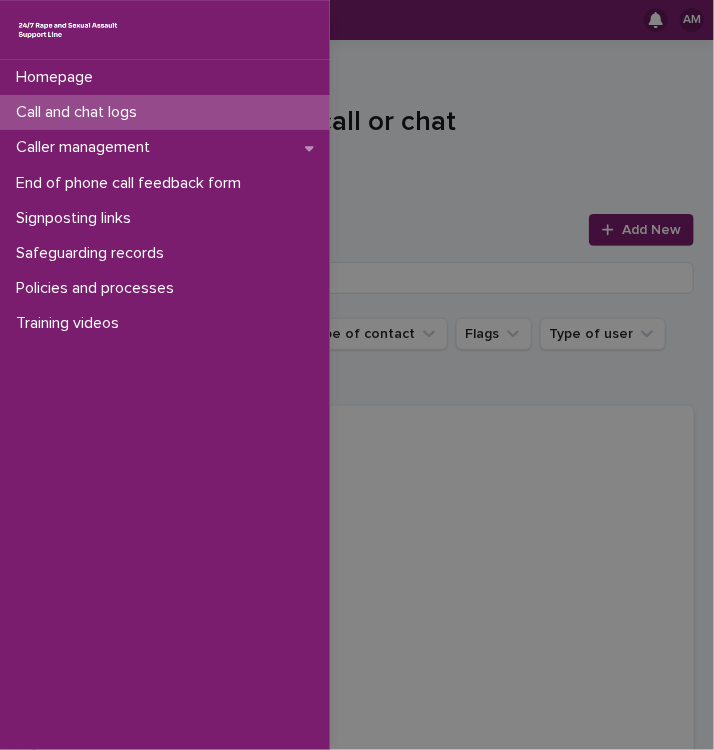 click on "Homepage Call and chat logs Caller management End of phone call feedback form Signposting links Safeguarding records Policies and processes Training videos" at bounding box center [357, 375] 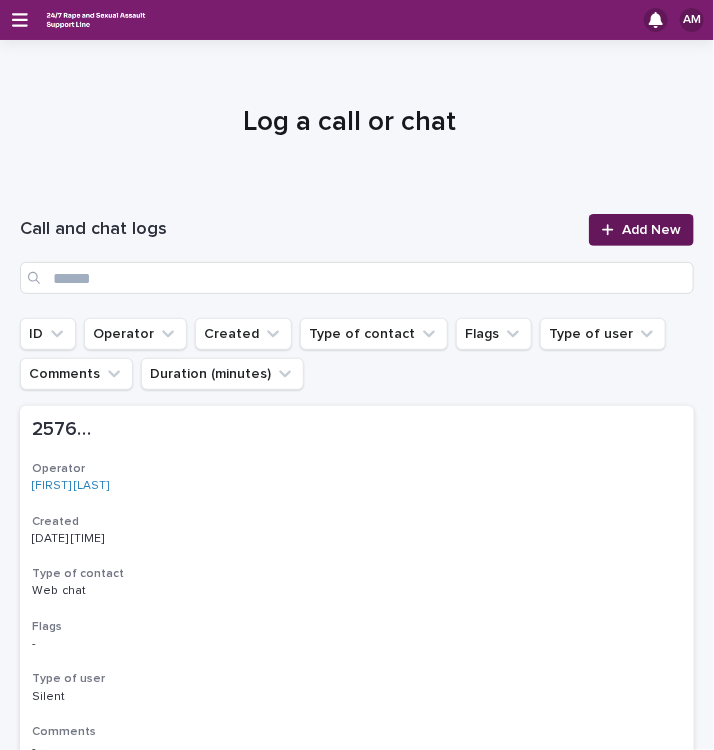 click on "Add New" at bounding box center [641, 230] 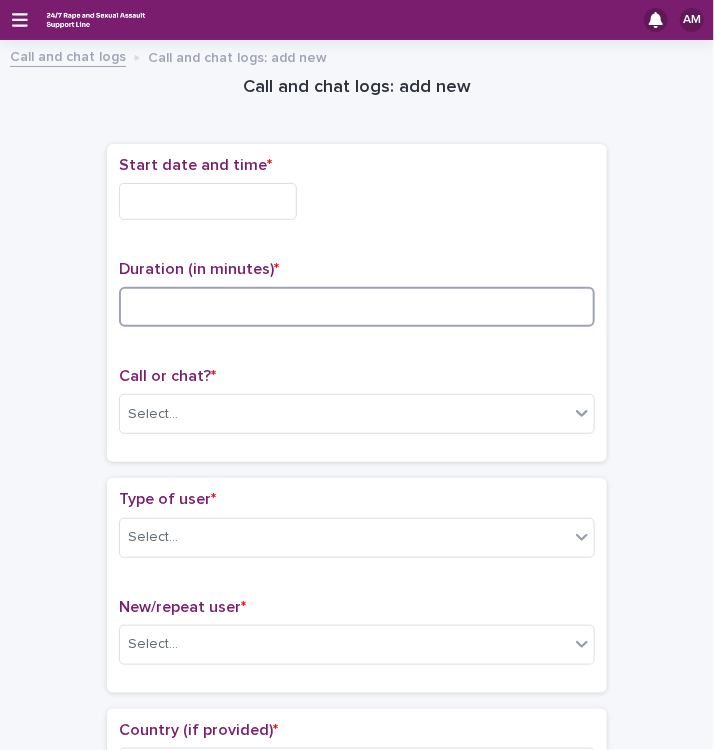 click at bounding box center (357, 307) 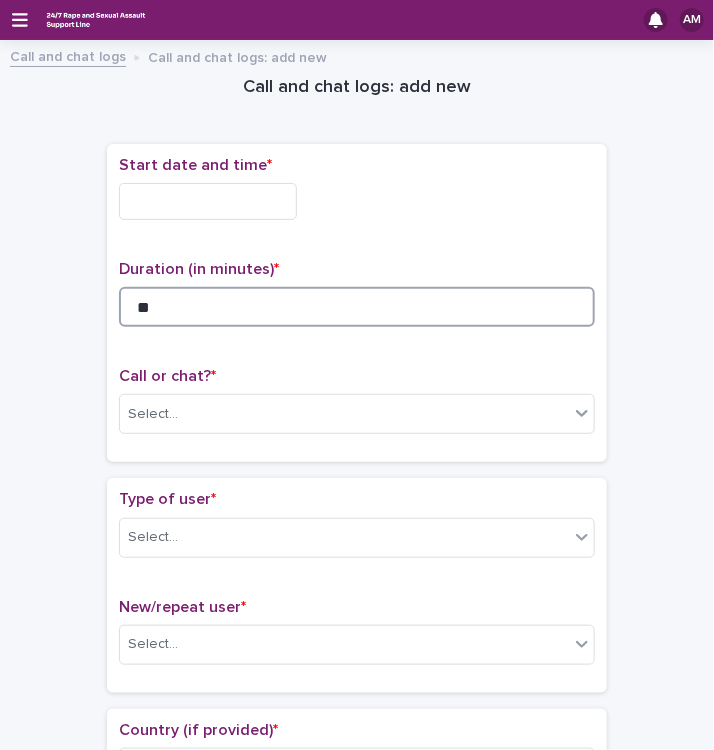 type on "**" 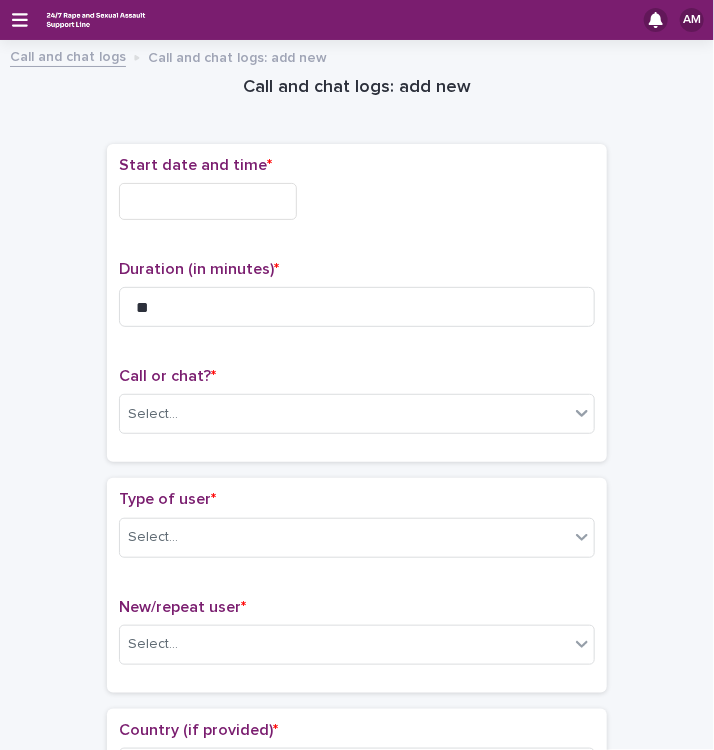click at bounding box center [208, 201] 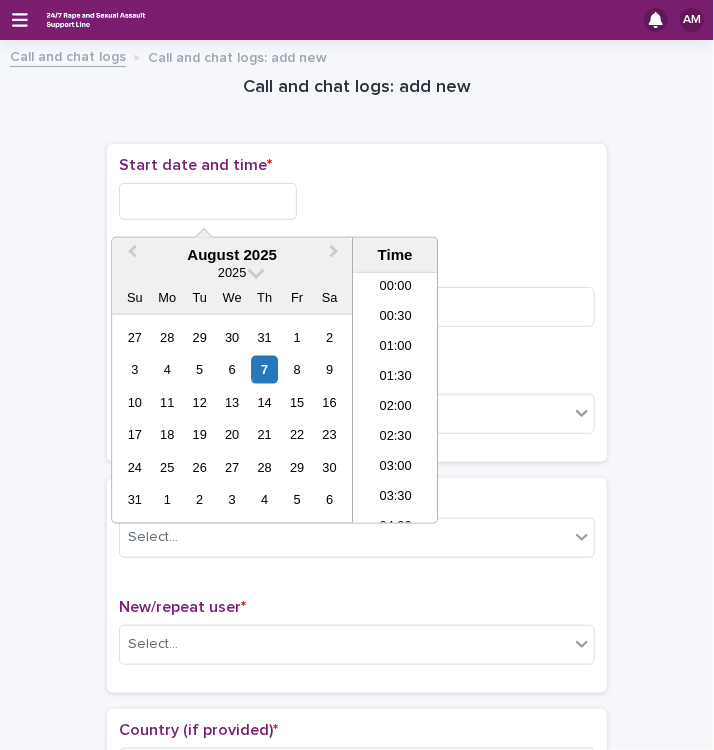 scroll, scrollTop: 1000, scrollLeft: 0, axis: vertical 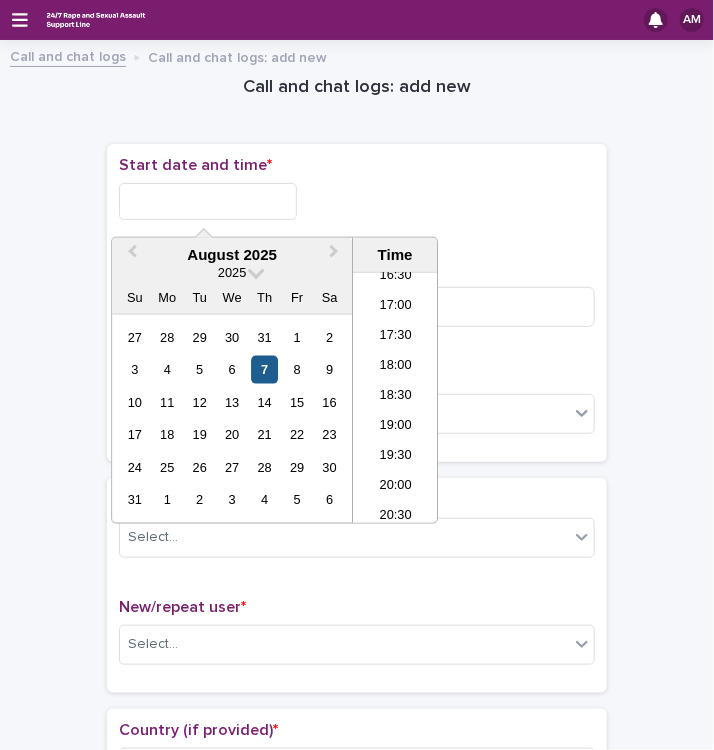 click on "7" at bounding box center (264, 369) 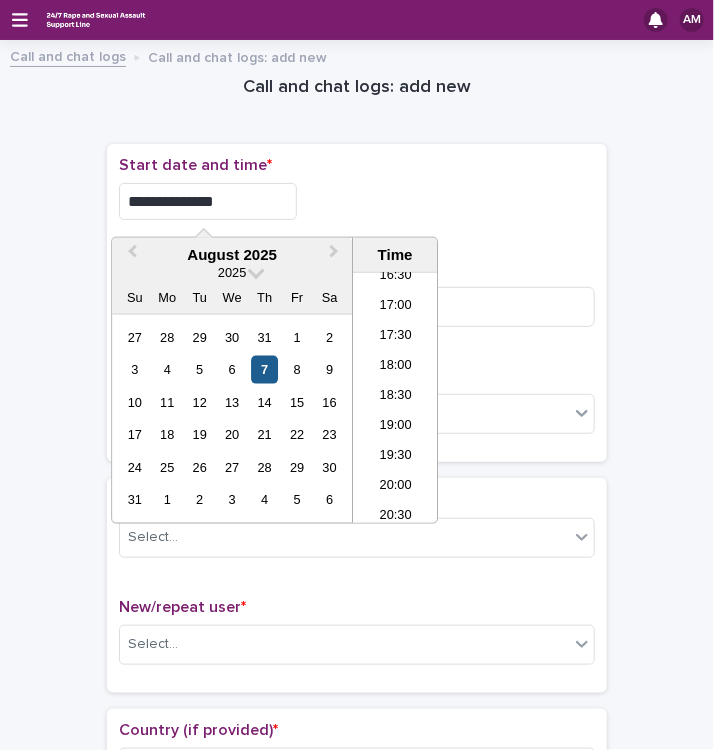 click on "7" at bounding box center (264, 369) 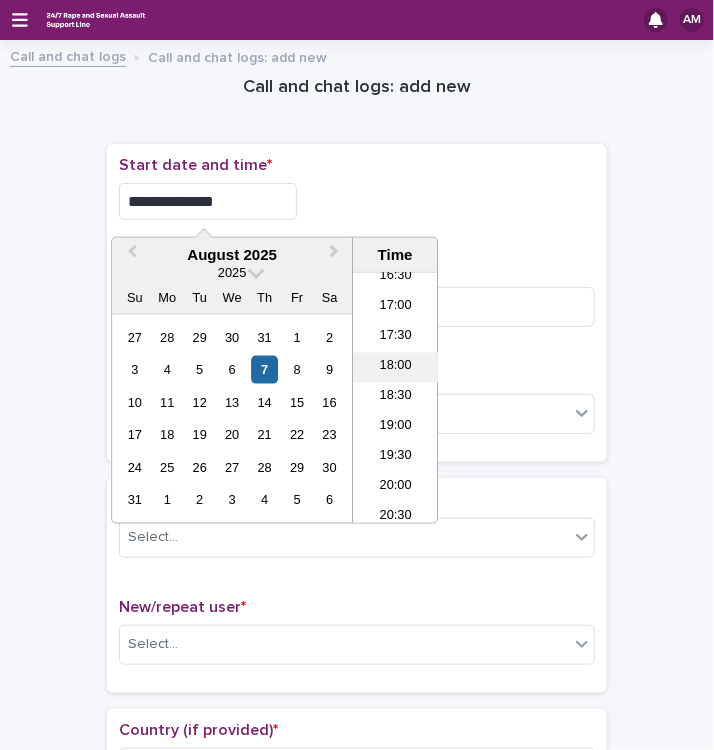 click on "18:00" at bounding box center [395, 368] 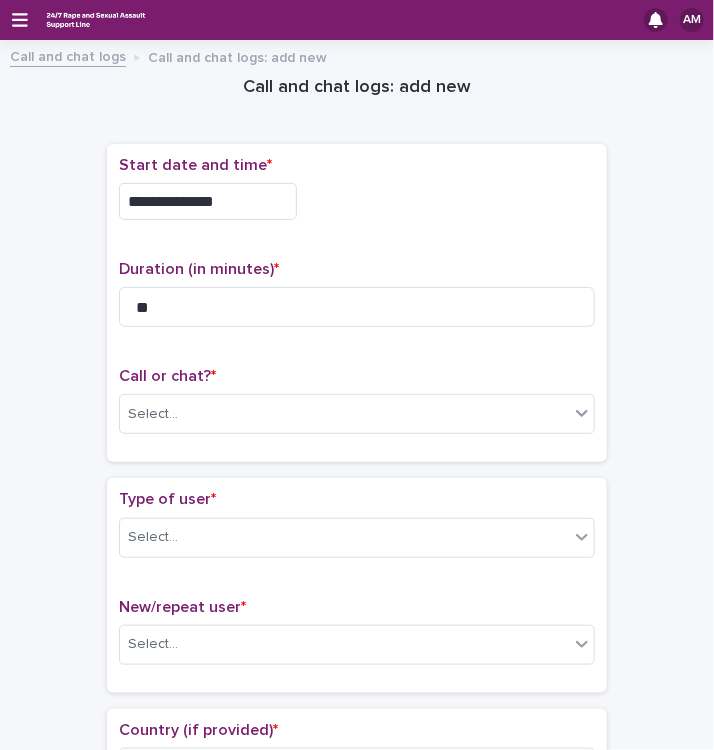 type on "**********" 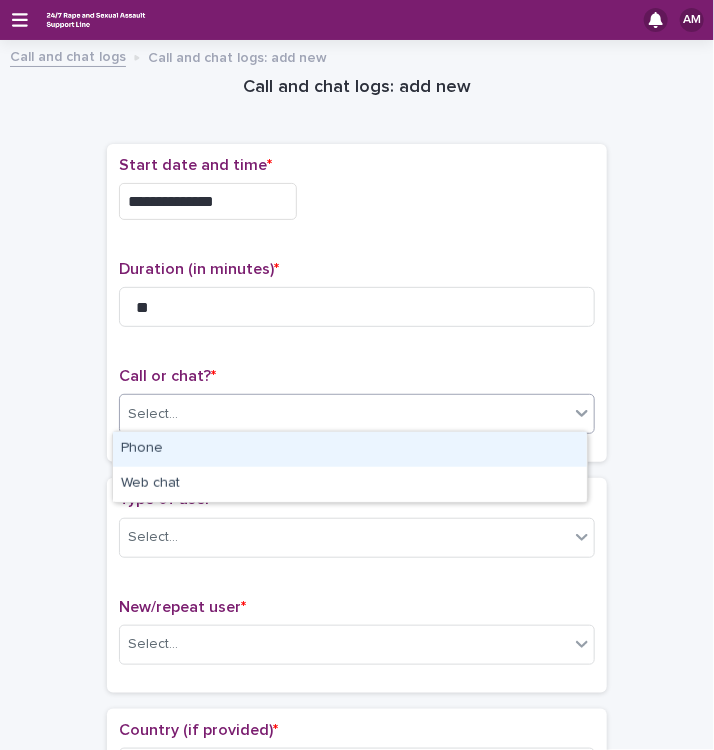 click on "Select..." at bounding box center (344, 414) 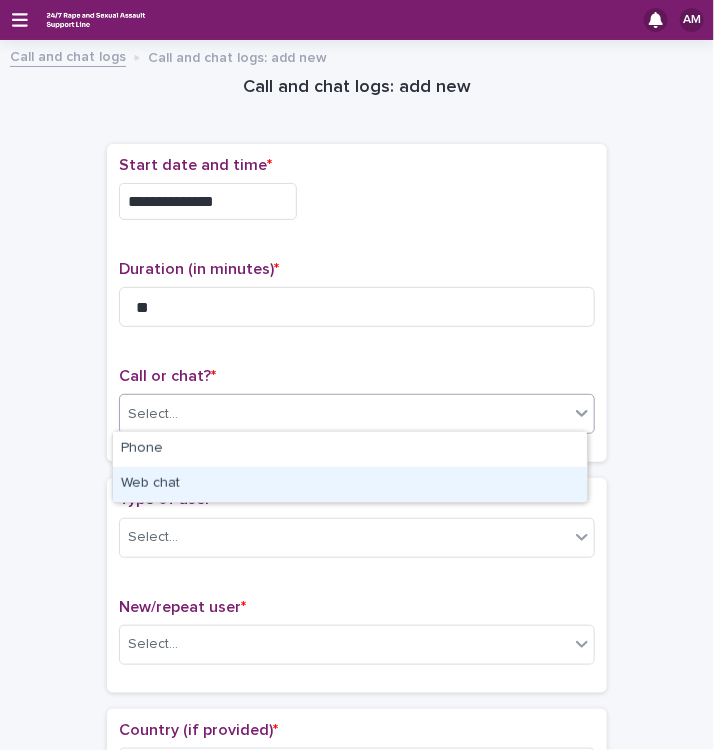 click on "Web chat" at bounding box center [350, 484] 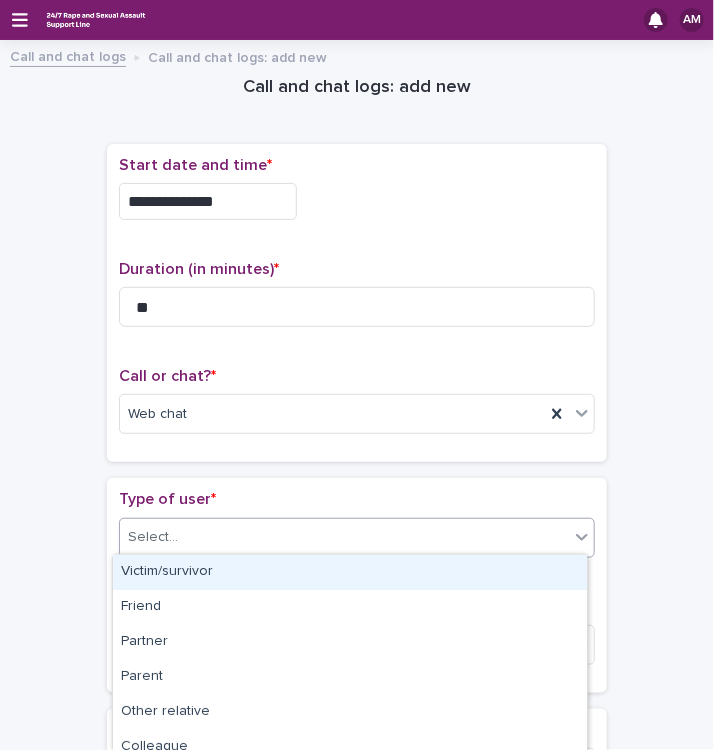 click on "Select..." at bounding box center [344, 537] 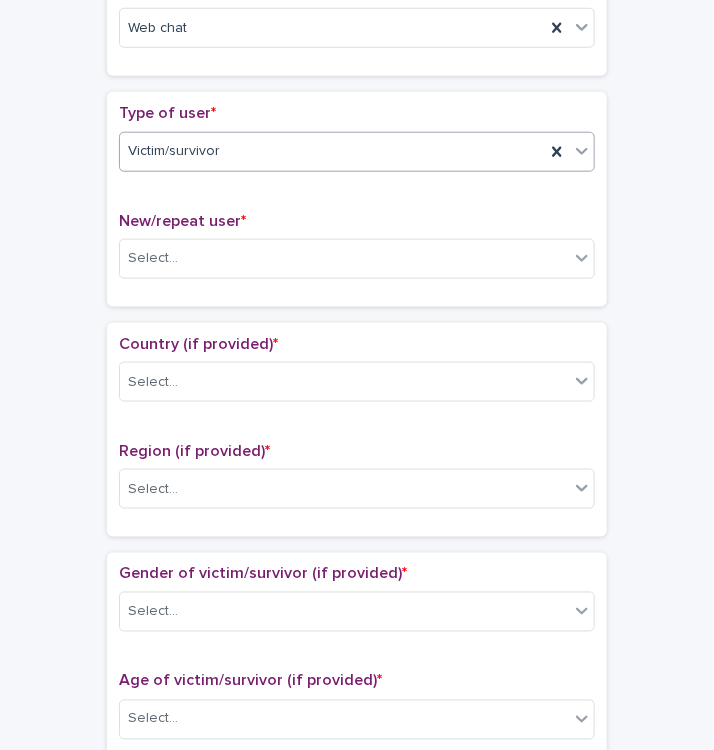 scroll, scrollTop: 412, scrollLeft: 0, axis: vertical 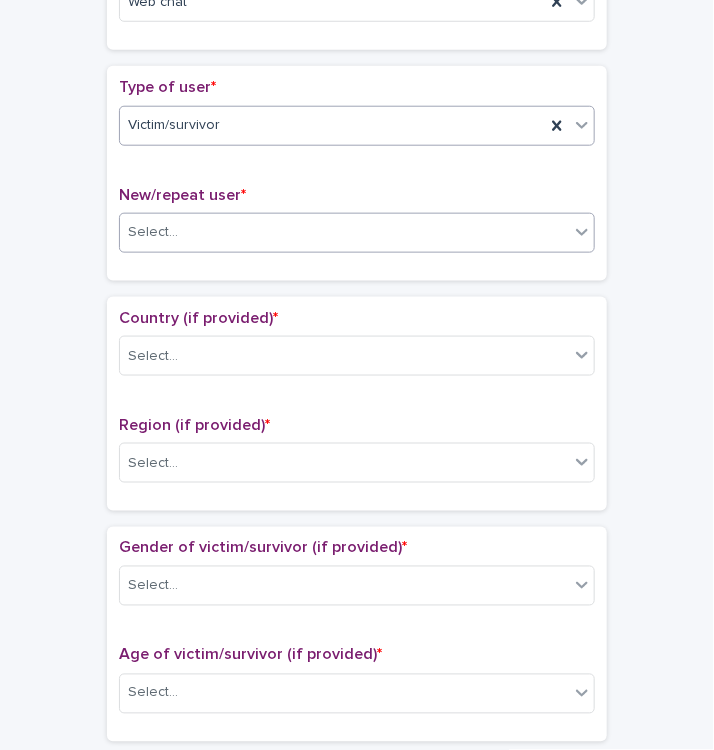 click on "Select..." at bounding box center [344, 232] 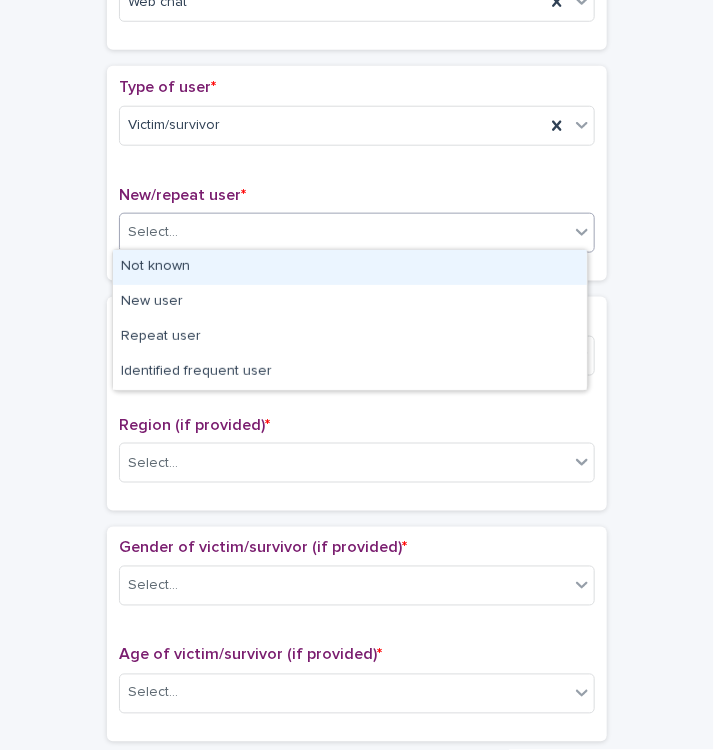 click on "Not known" at bounding box center (350, 267) 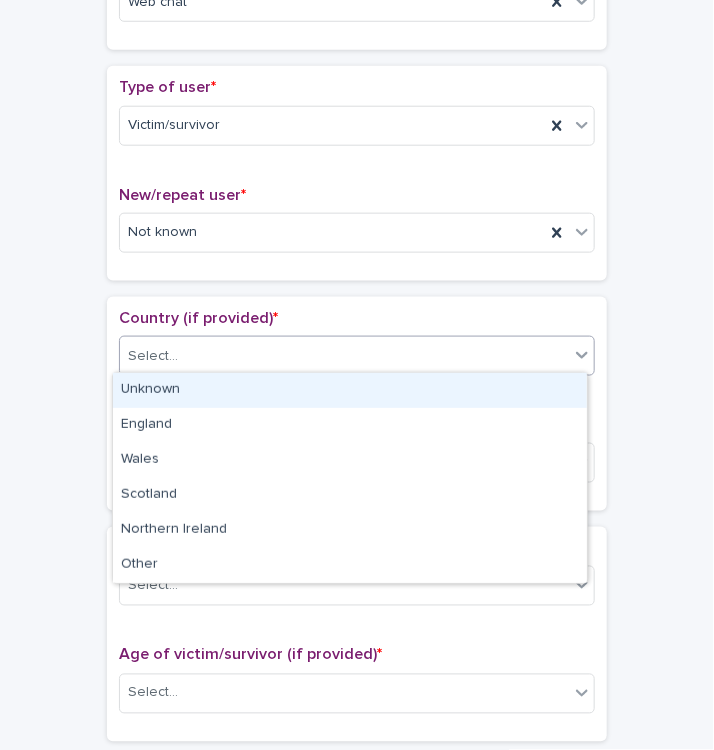 click on "Select..." at bounding box center [344, 356] 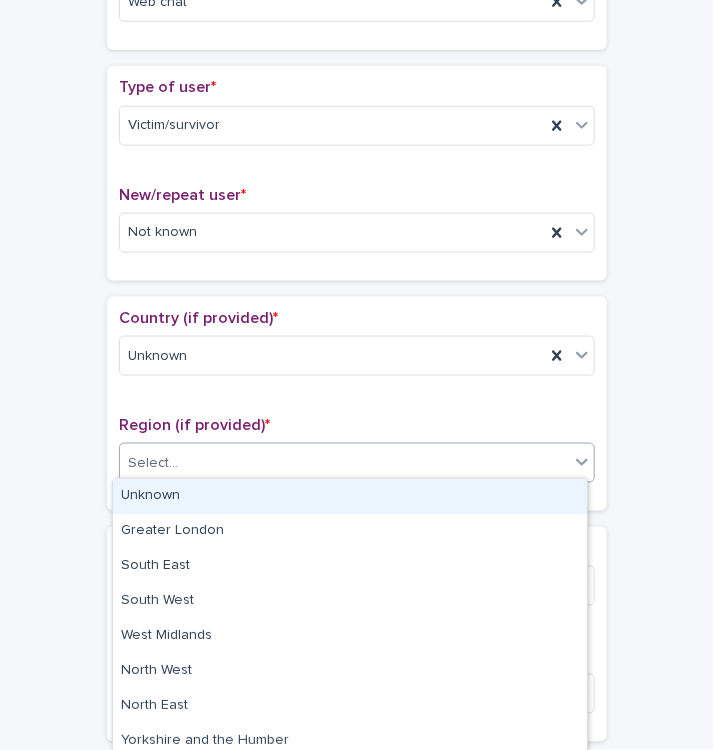 click on "Select..." at bounding box center (344, 463) 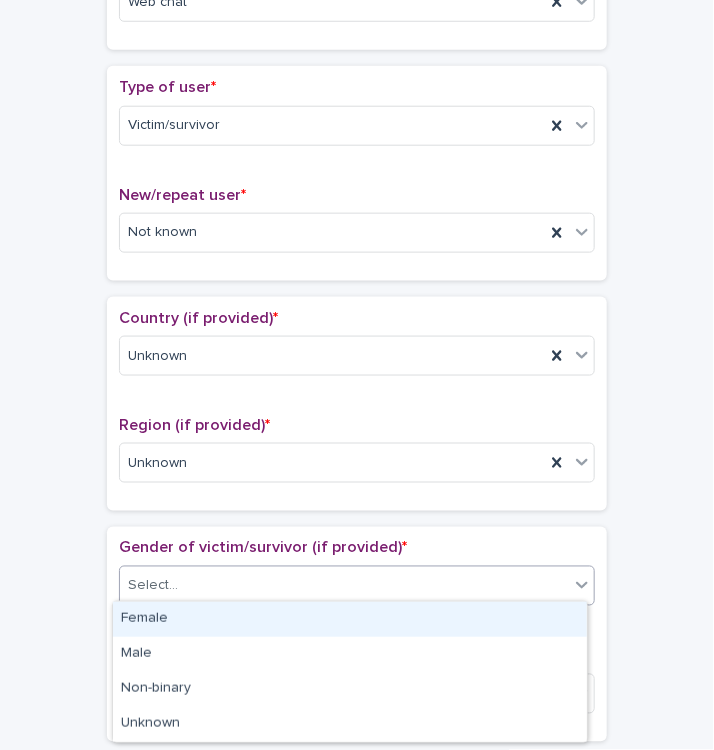 click on "Select..." at bounding box center [344, 586] 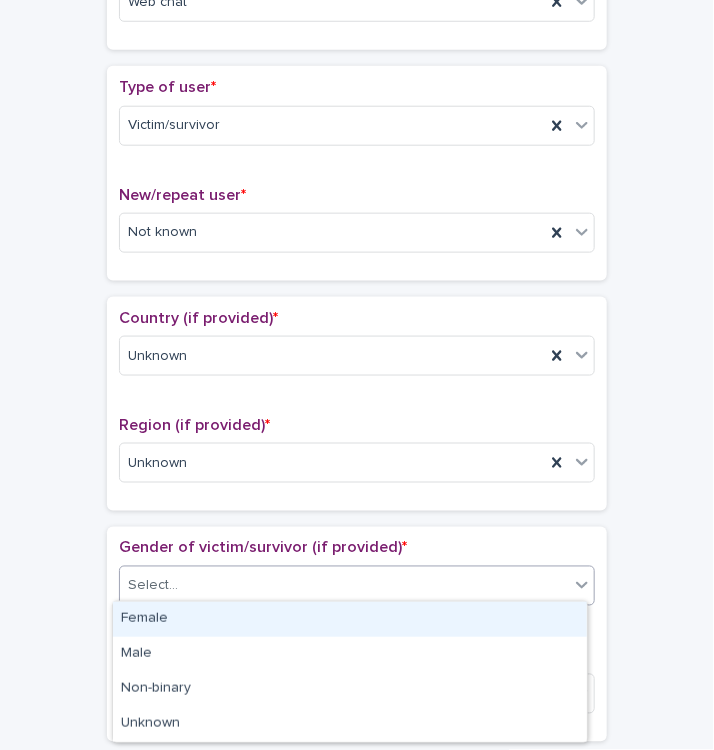 click on "Female" at bounding box center (350, 619) 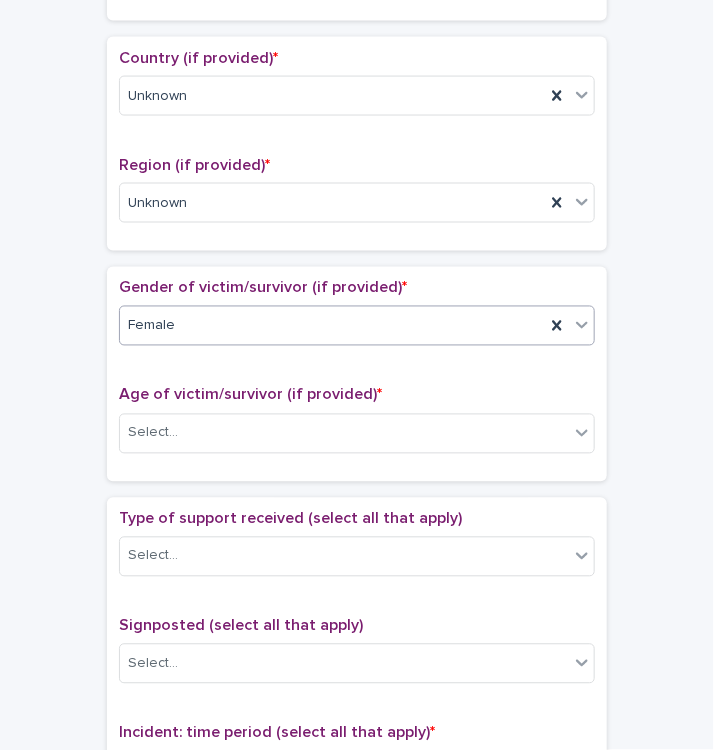 scroll, scrollTop: 743, scrollLeft: 0, axis: vertical 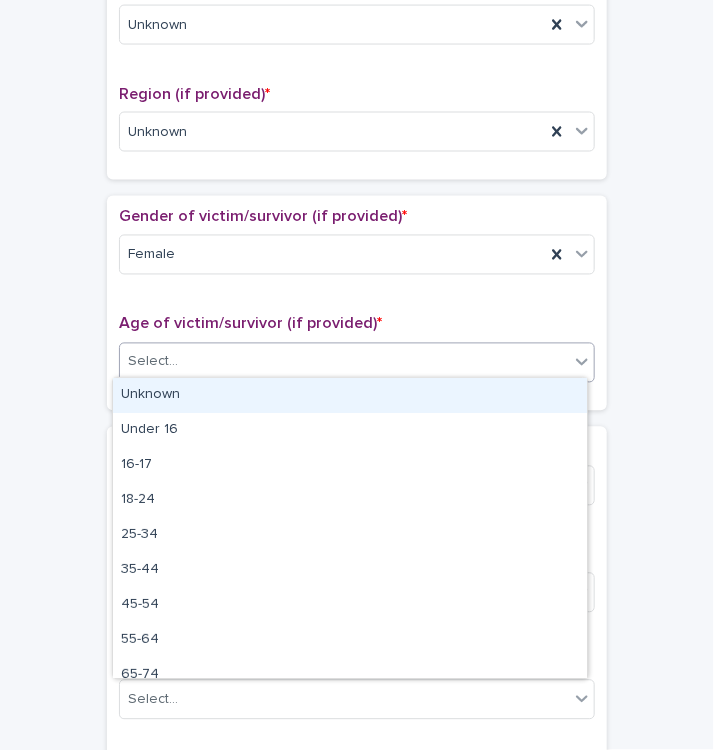 click on "Select..." at bounding box center (344, 362) 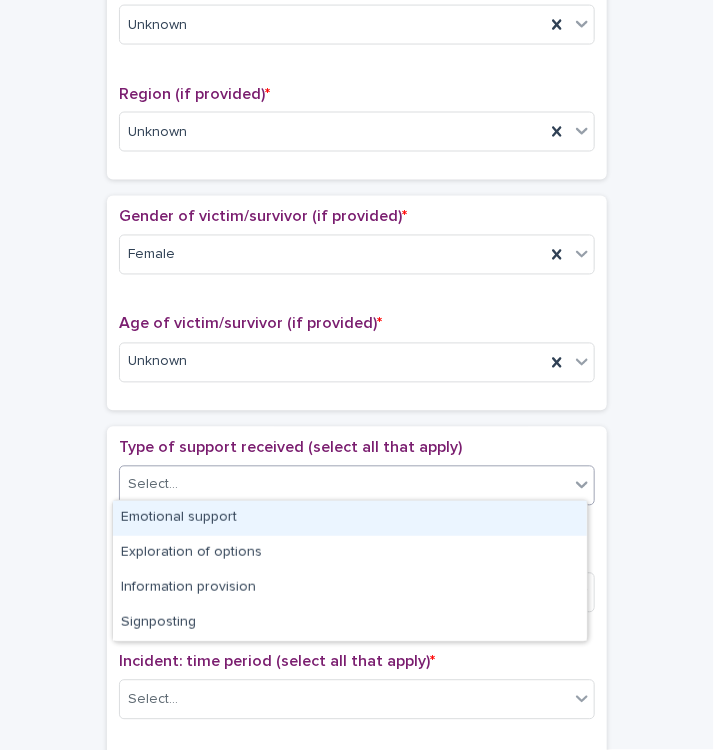 click on "Select..." at bounding box center (344, 485) 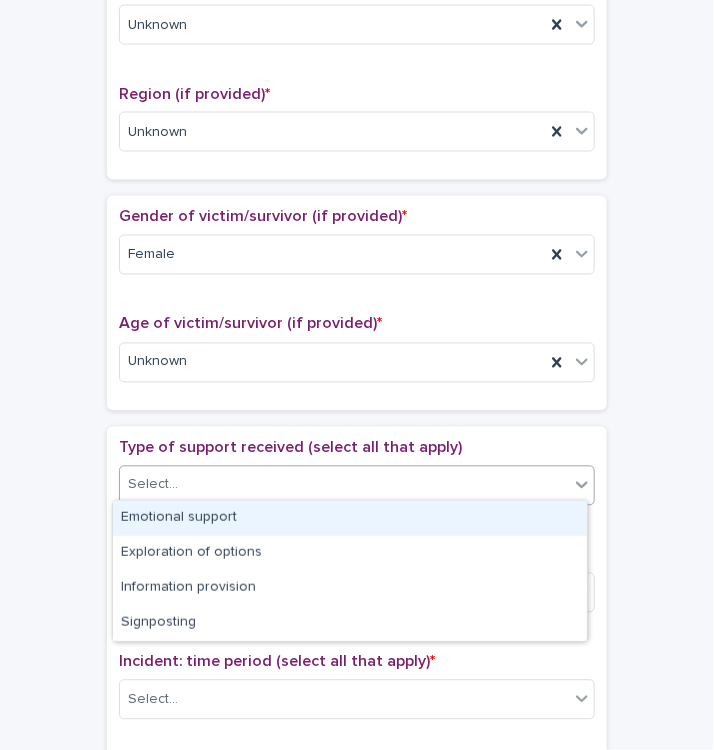 click on "Emotional support" at bounding box center [350, 518] 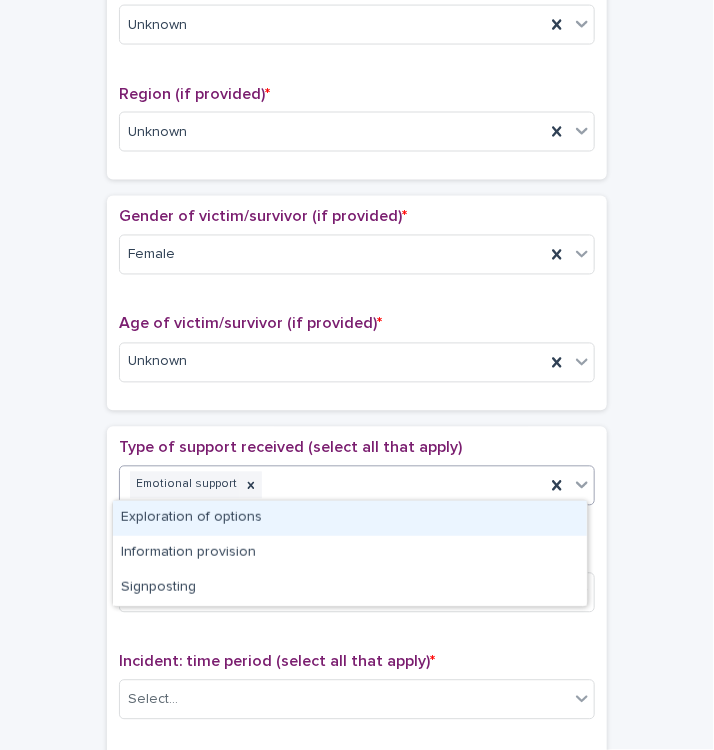 click on "Emotional support" at bounding box center (332, 485) 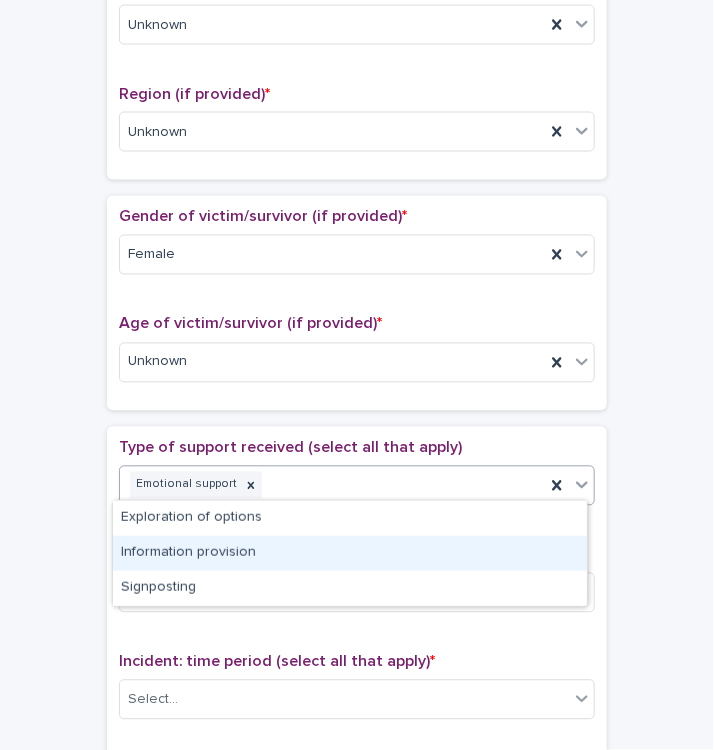 click on "Information provision" at bounding box center (350, 553) 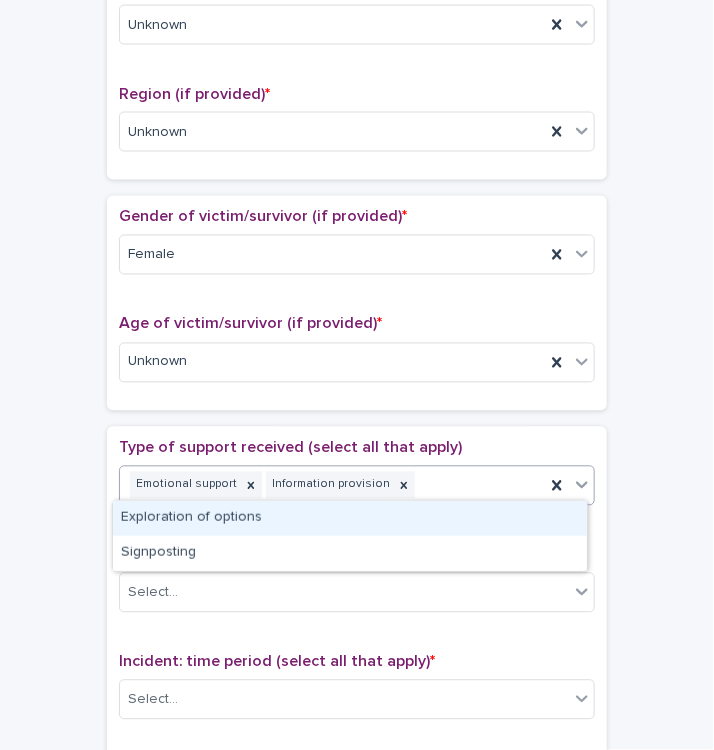 click on "Emotional support Information provision" at bounding box center (332, 485) 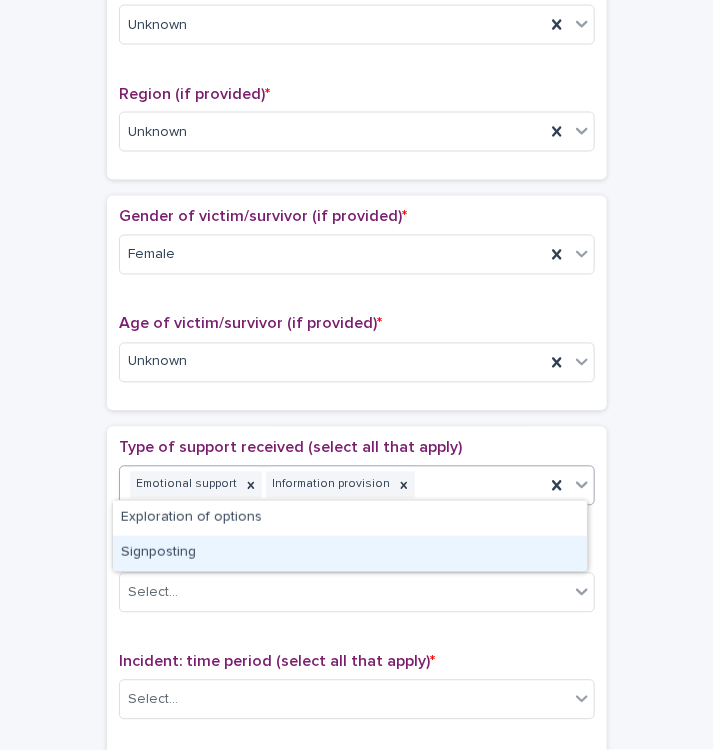 click on "Signposting" at bounding box center (350, 553) 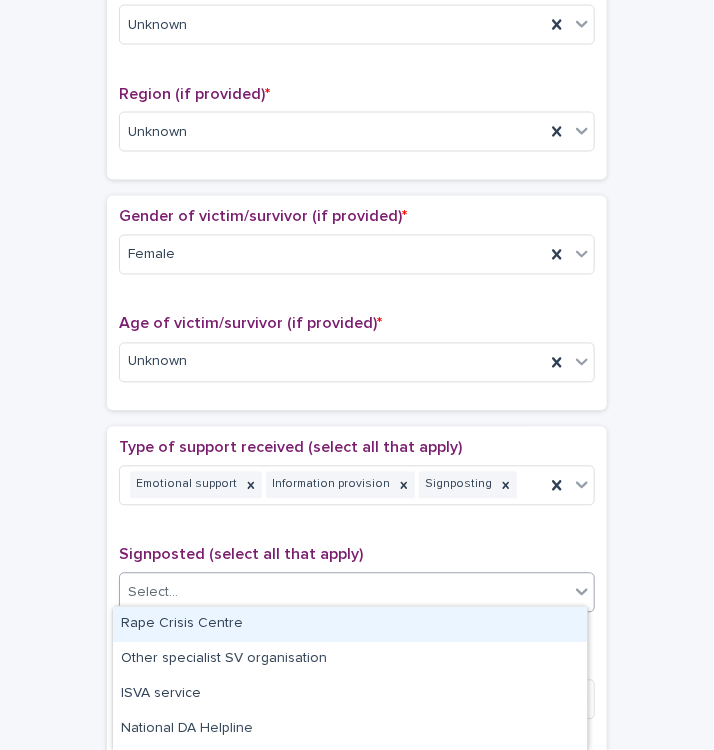 click on "Select..." at bounding box center [344, 593] 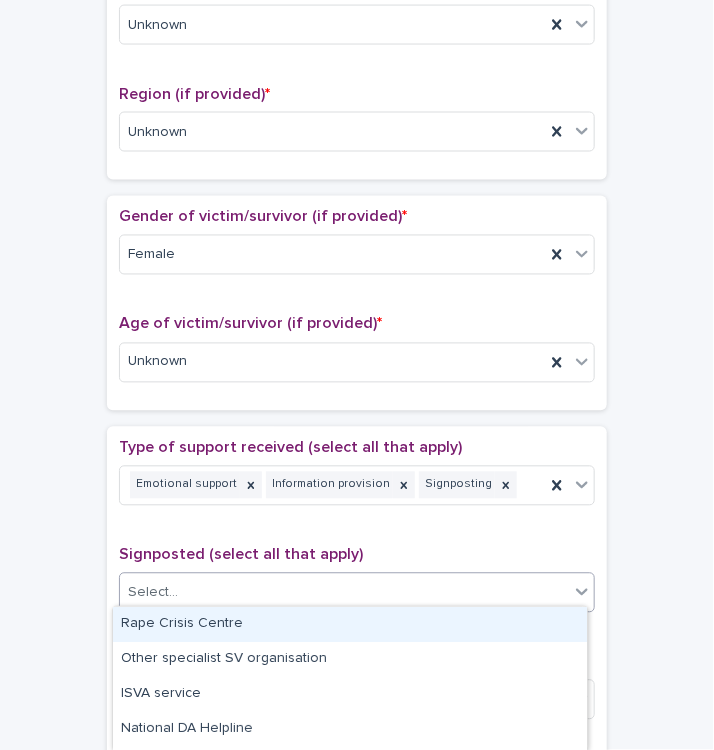 click on "Rape Crisis Centre" at bounding box center (350, 624) 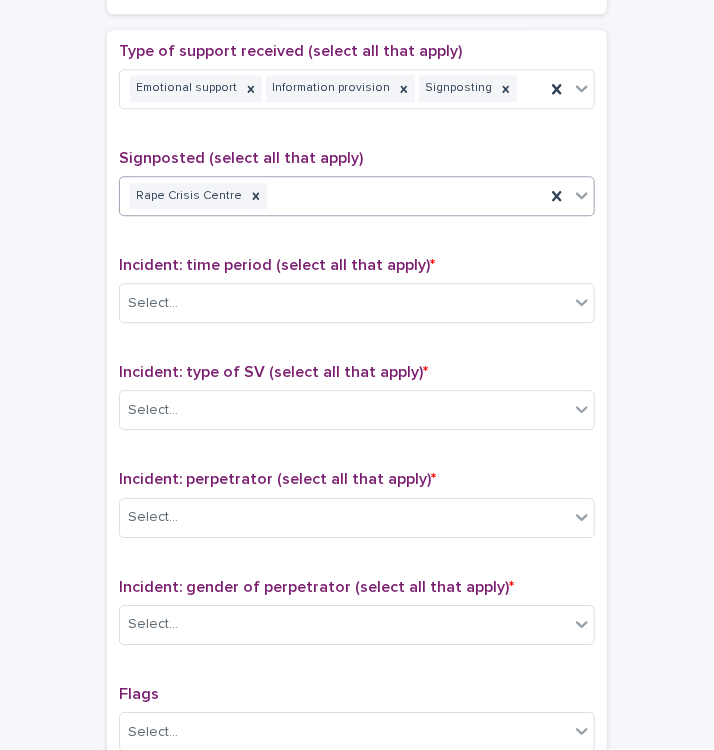 scroll, scrollTop: 1160, scrollLeft: 0, axis: vertical 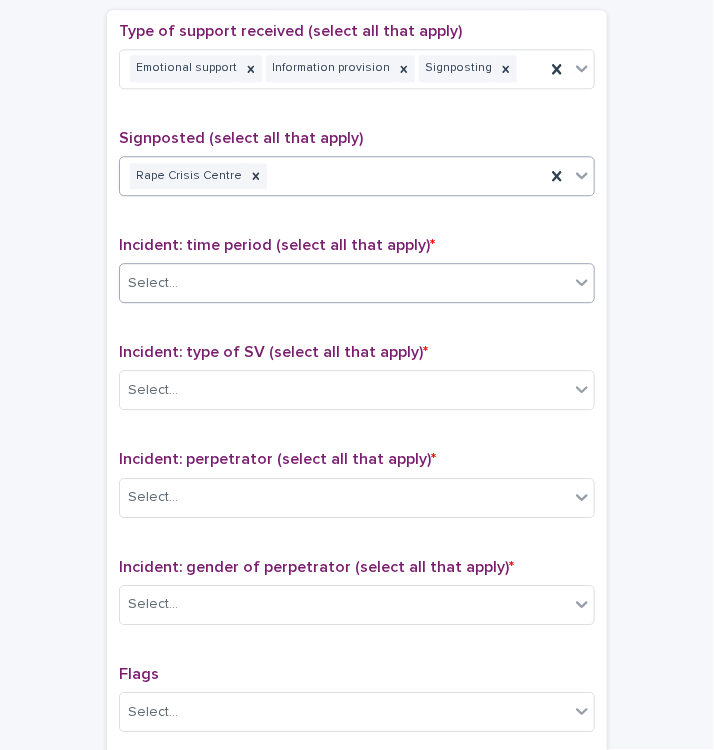 click on "Select..." at bounding box center (344, 283) 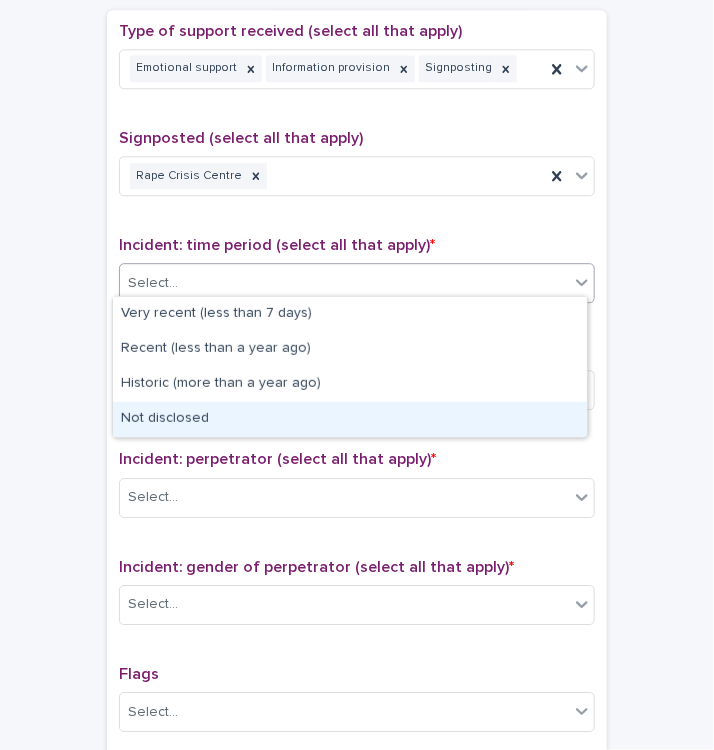 click on "Not disclosed" at bounding box center (350, 419) 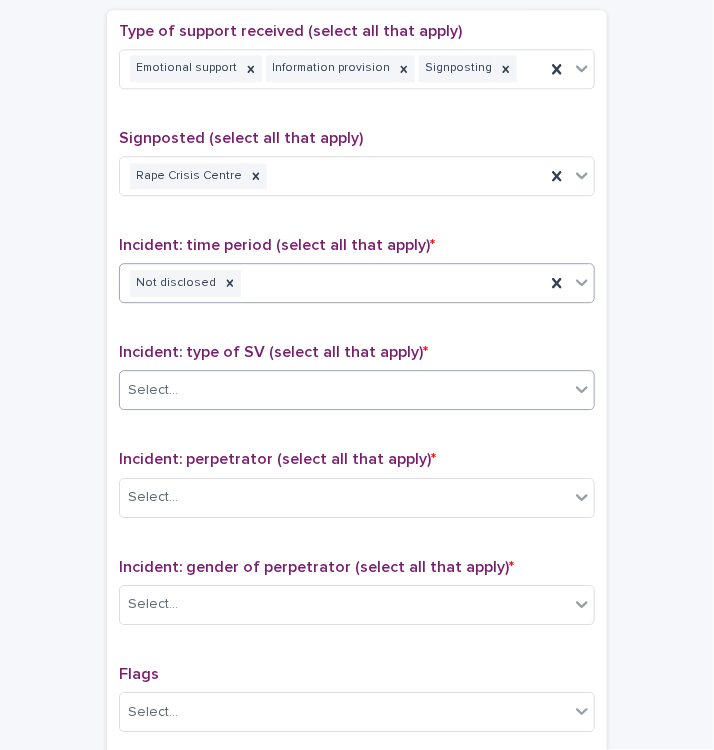 click on "Select..." at bounding box center (344, 390) 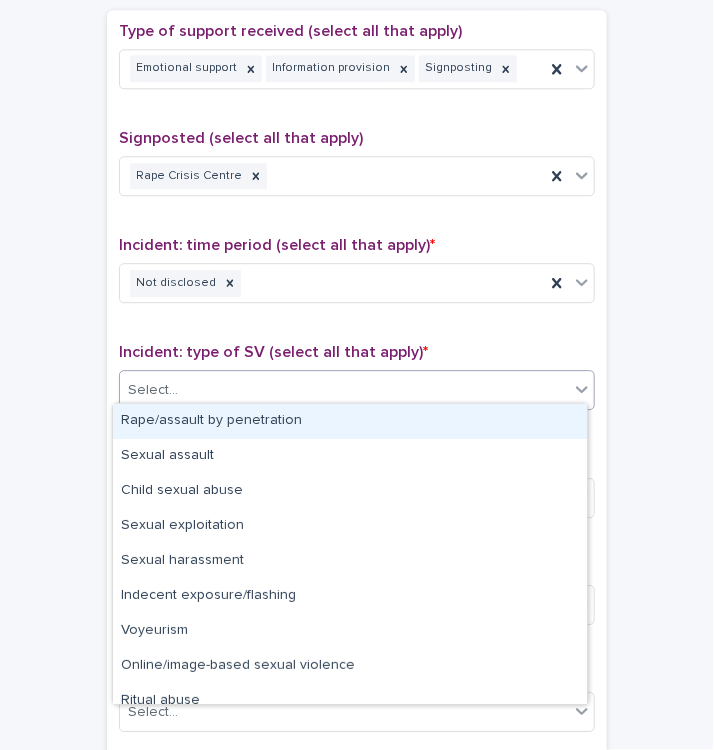 click on "Rape/assault by penetration" at bounding box center (350, 421) 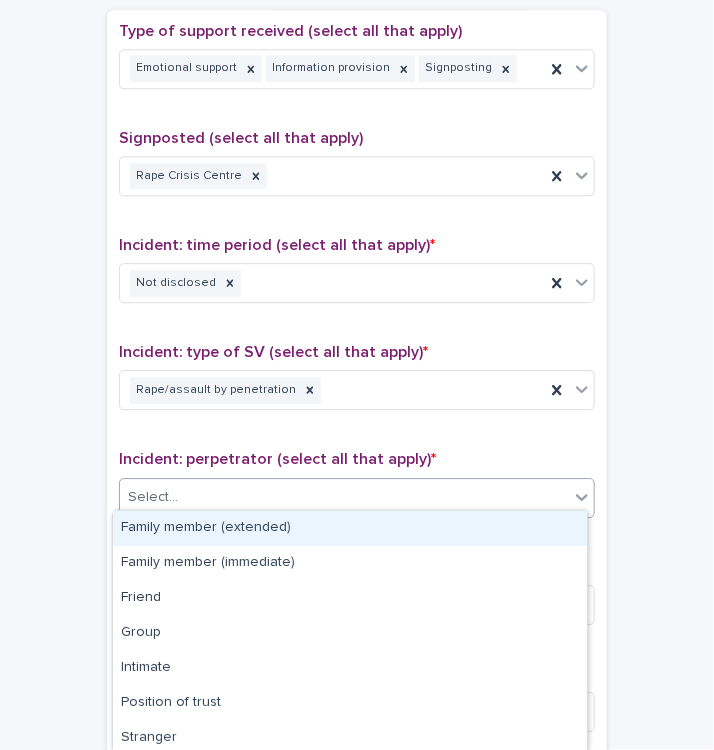 click on "Select..." at bounding box center [344, 497] 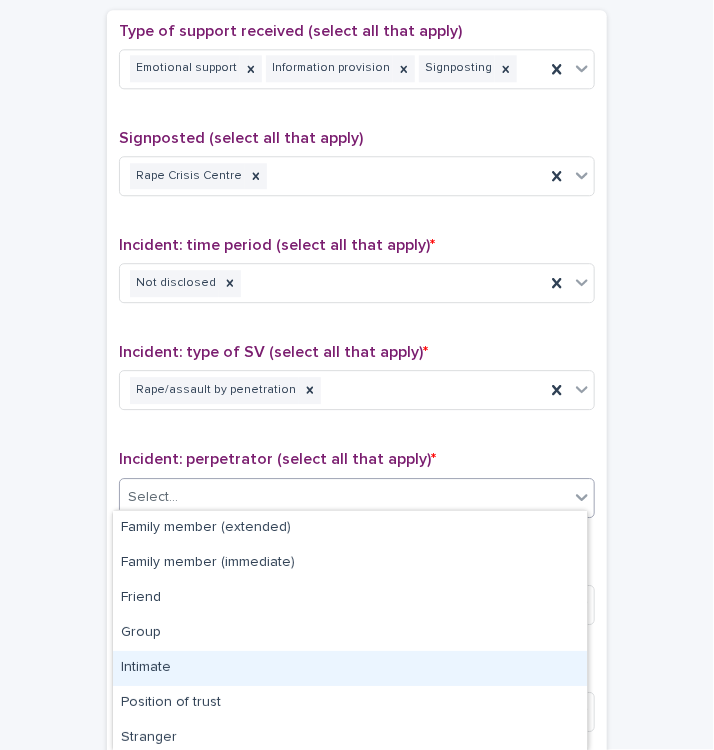 click on "Intimate" at bounding box center (350, 668) 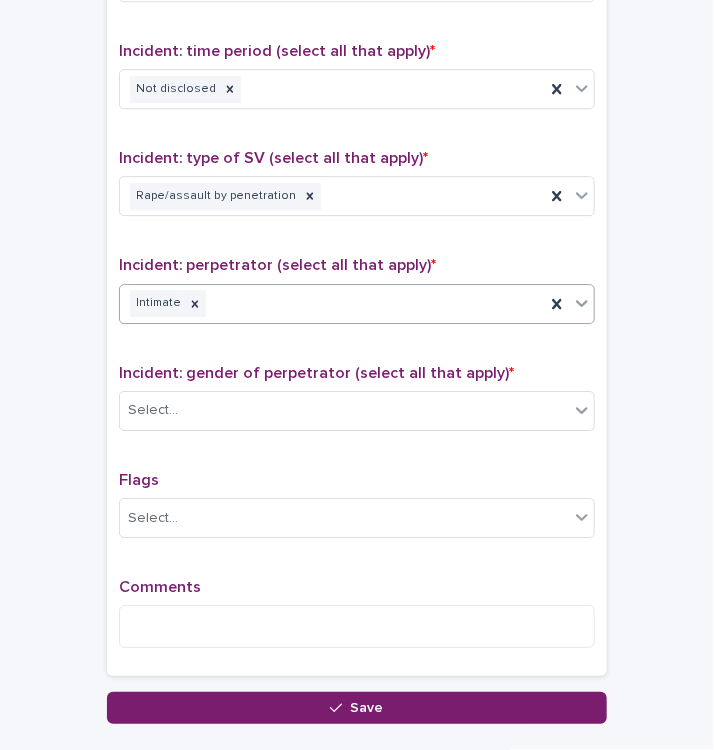 scroll, scrollTop: 1356, scrollLeft: 0, axis: vertical 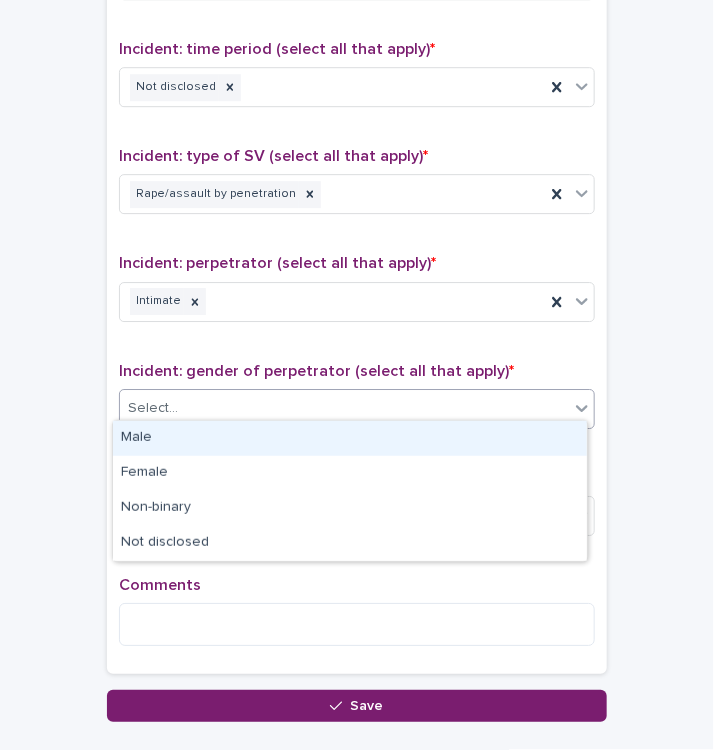 click on "Select..." at bounding box center [344, 408] 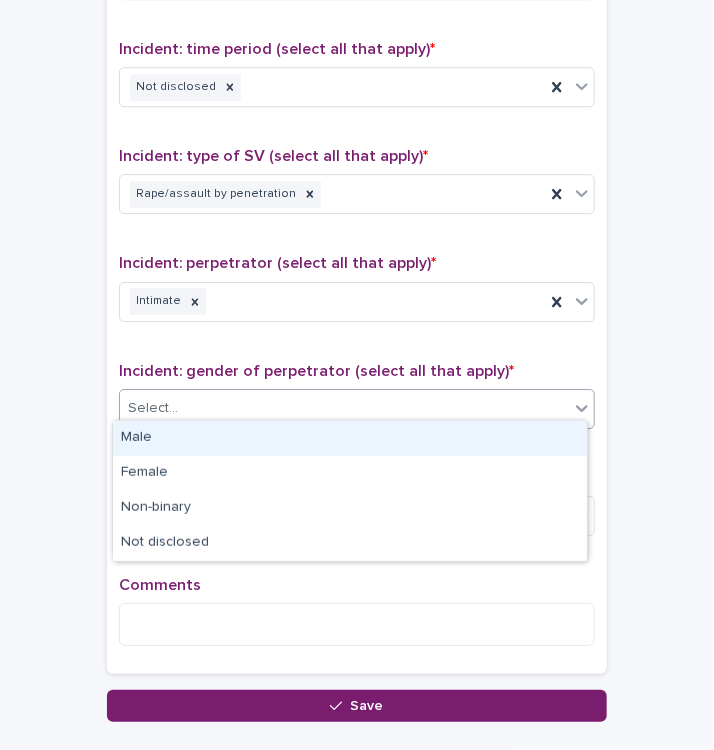 click on "Male" at bounding box center (350, 438) 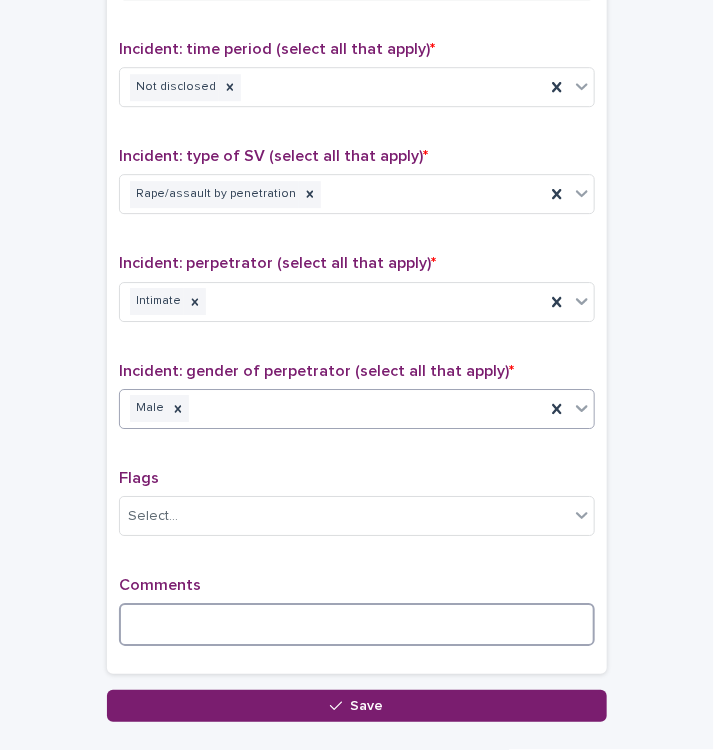 click at bounding box center [357, 624] 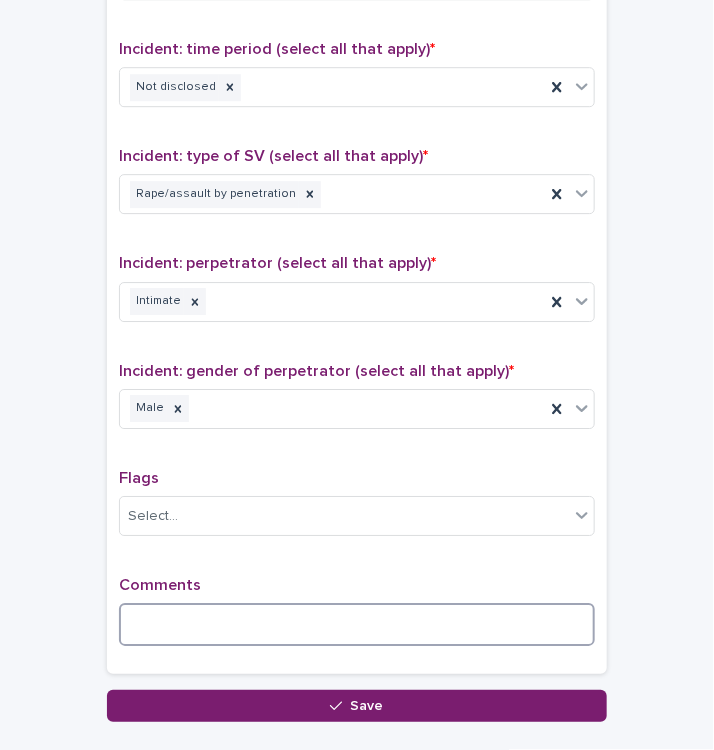 click at bounding box center (357, 624) 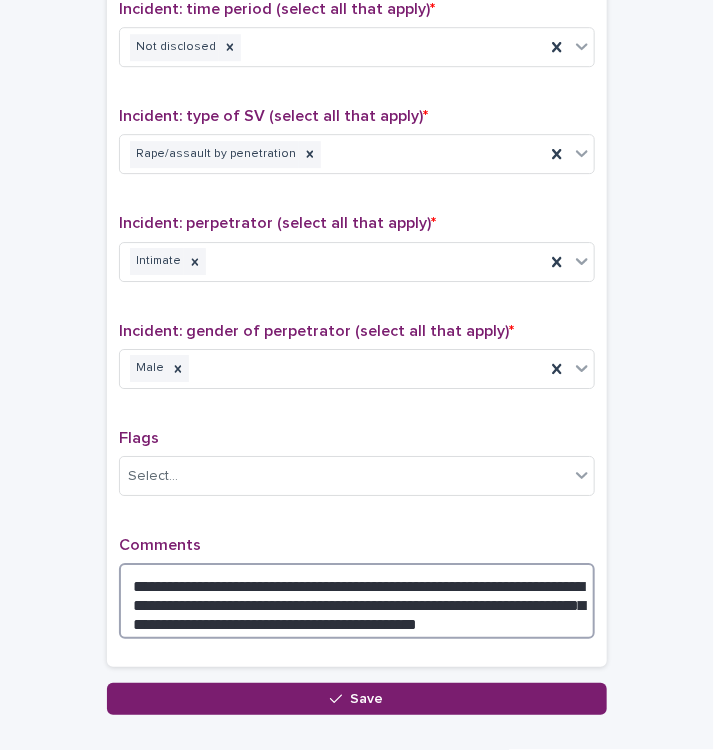 scroll, scrollTop: 1490, scrollLeft: 0, axis: vertical 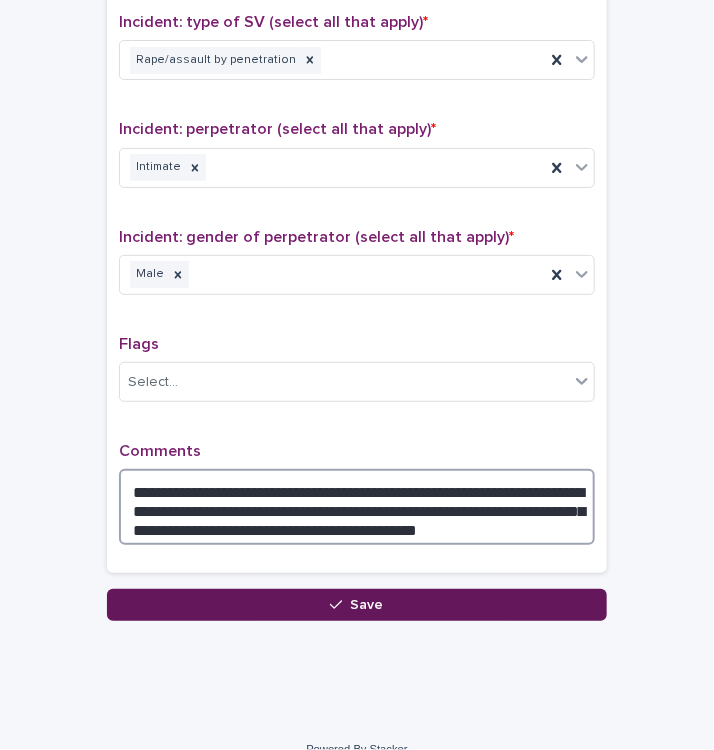 type on "**********" 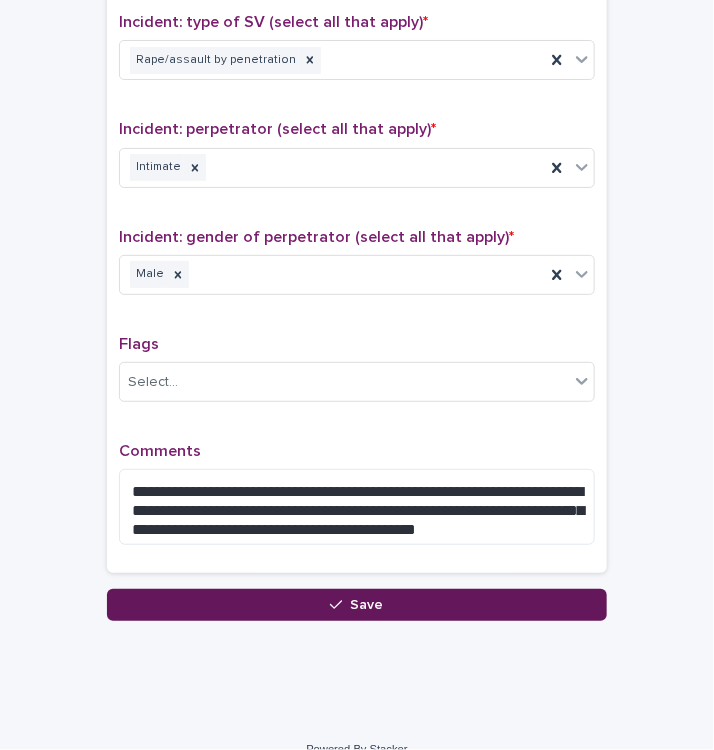 click on "Save" at bounding box center (357, 605) 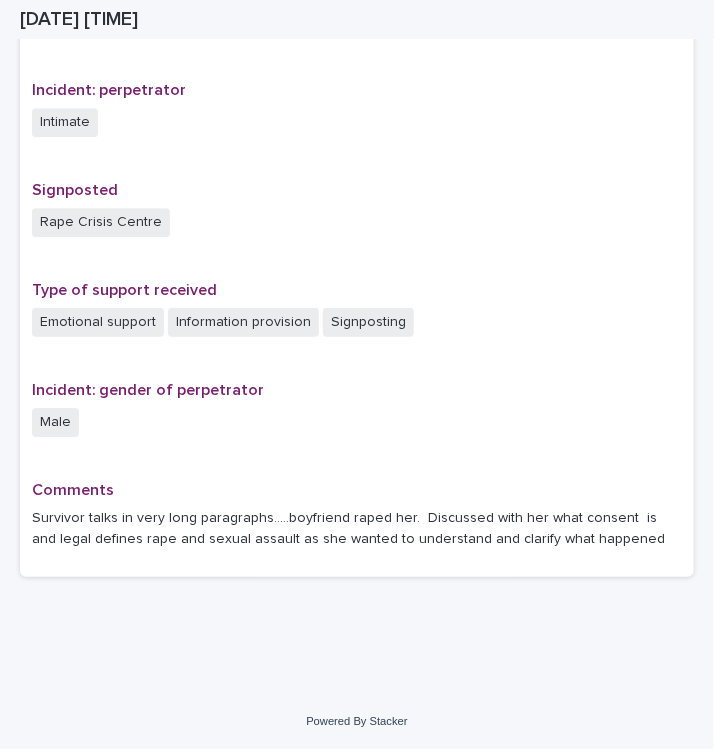 scroll, scrollTop: 1202, scrollLeft: 0, axis: vertical 